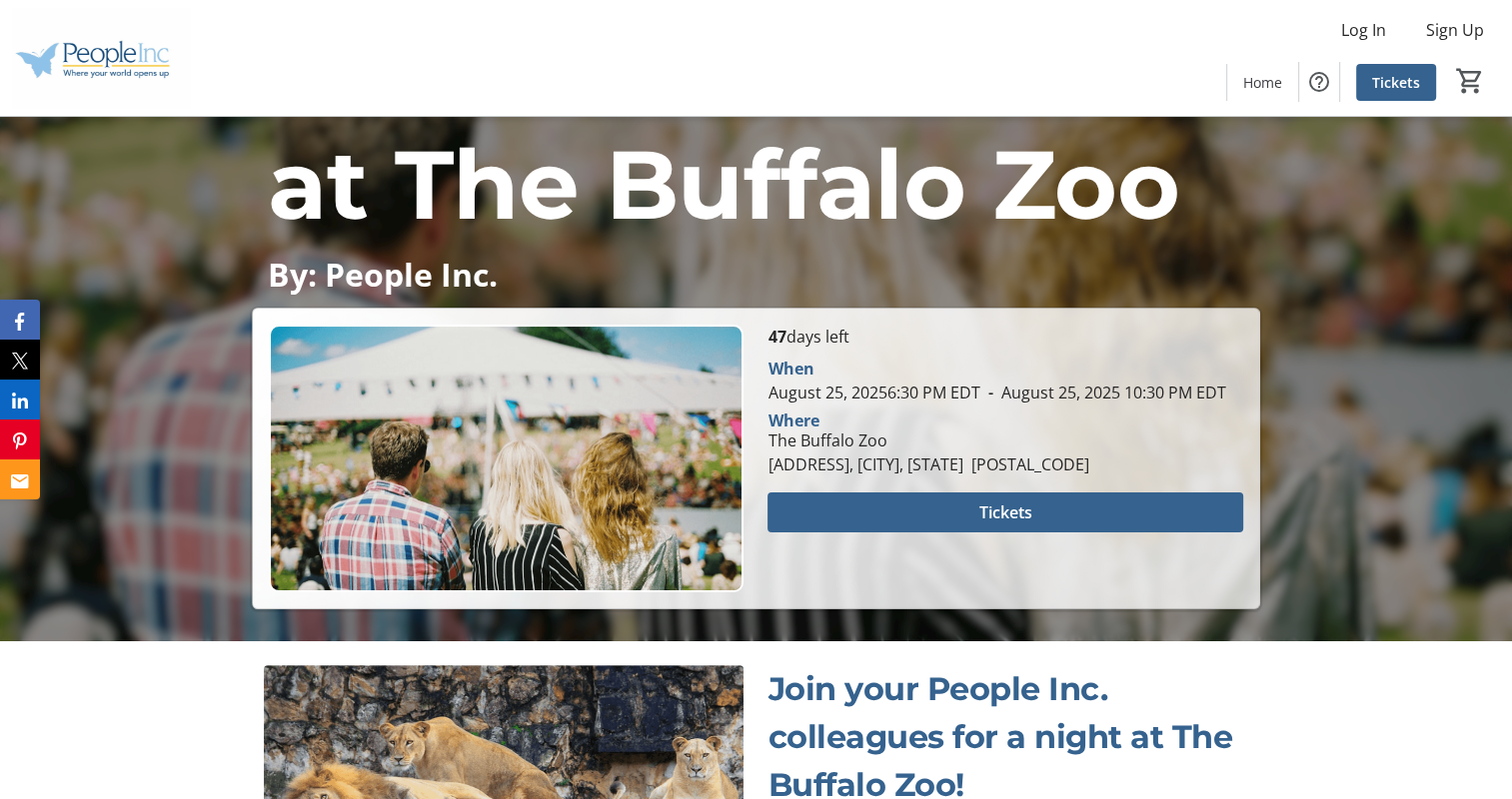 scroll, scrollTop: 291, scrollLeft: 0, axis: vertical 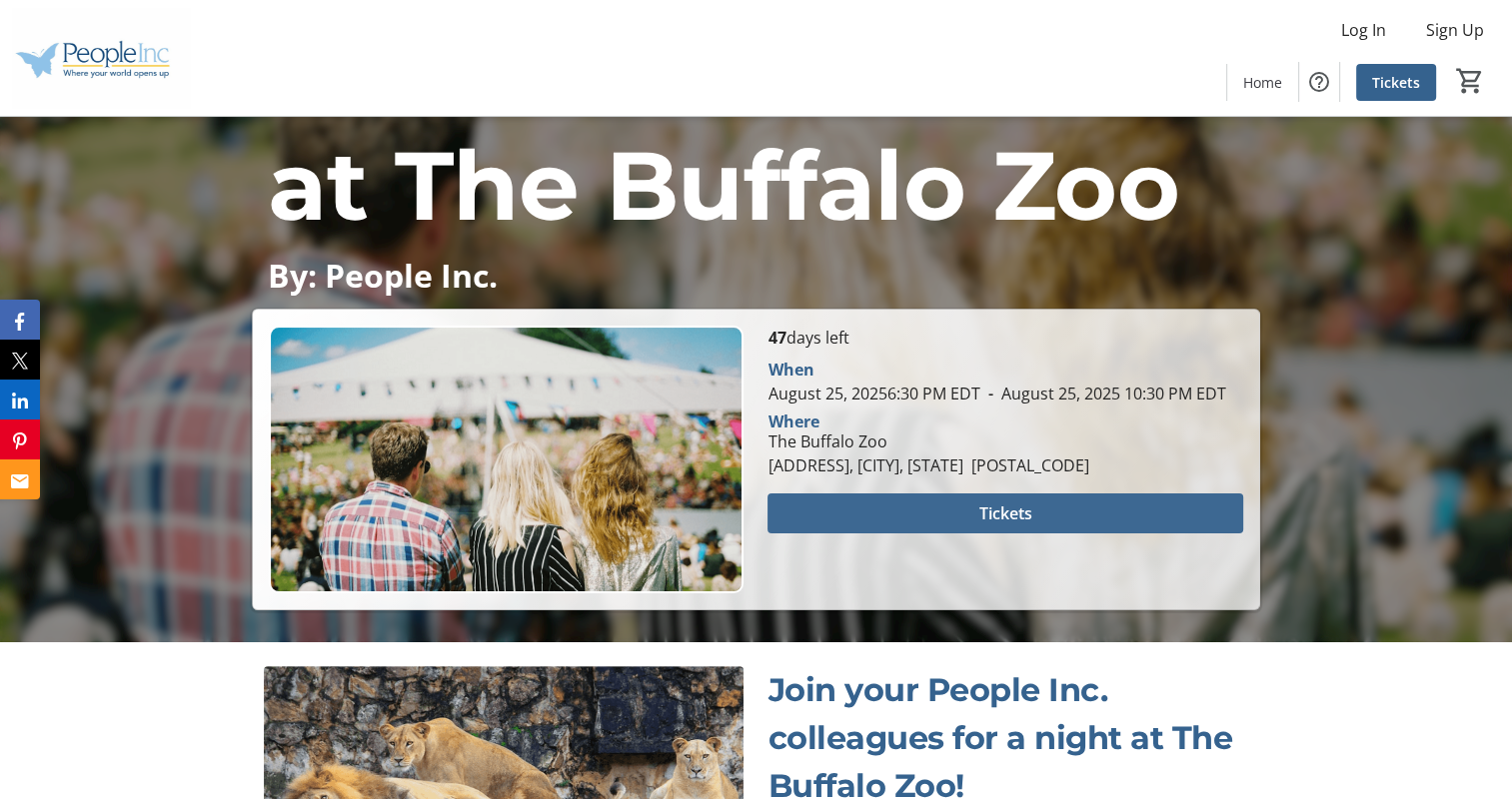 click at bounding box center [1004, 513] 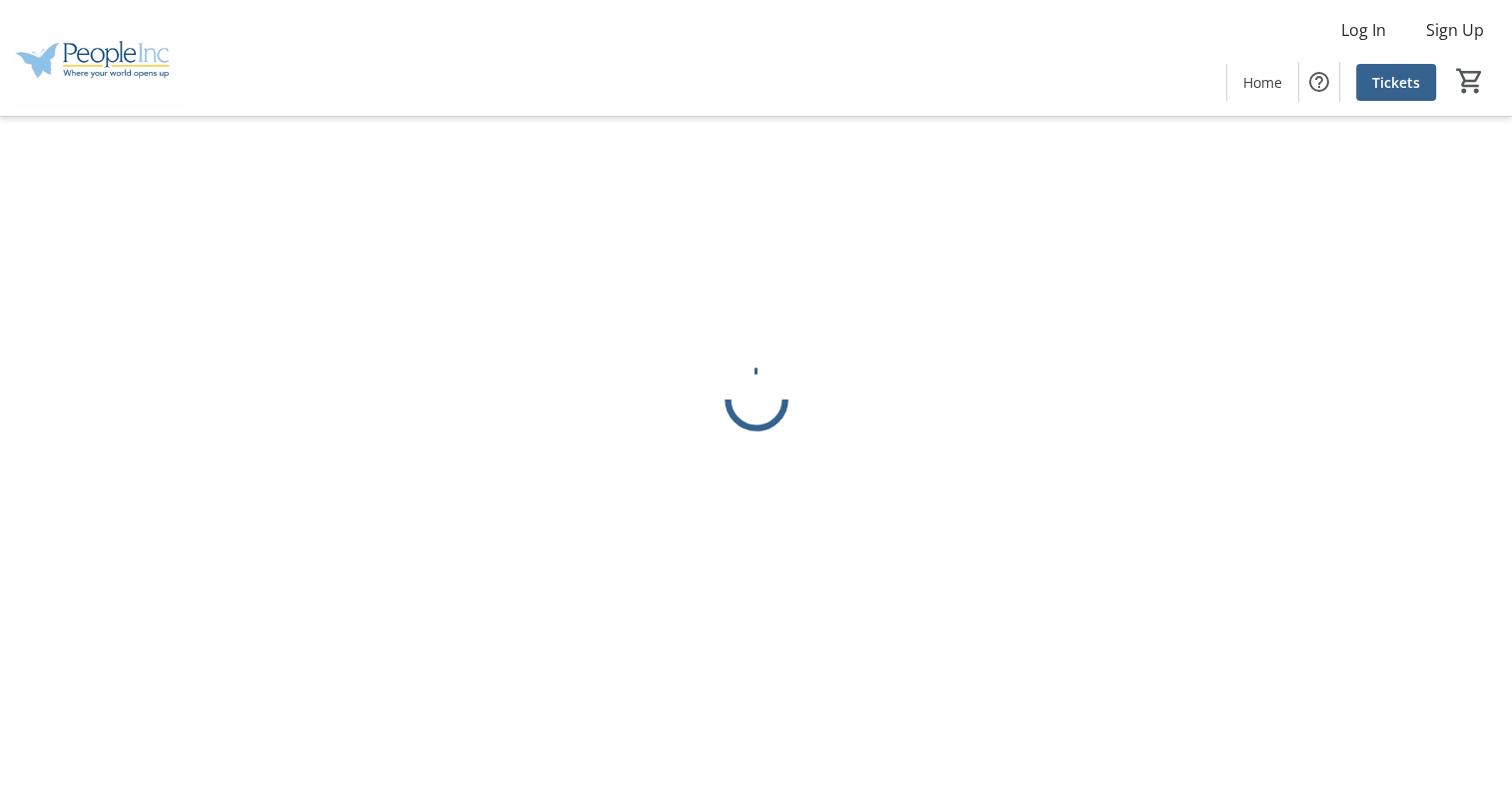 scroll, scrollTop: 0, scrollLeft: 0, axis: both 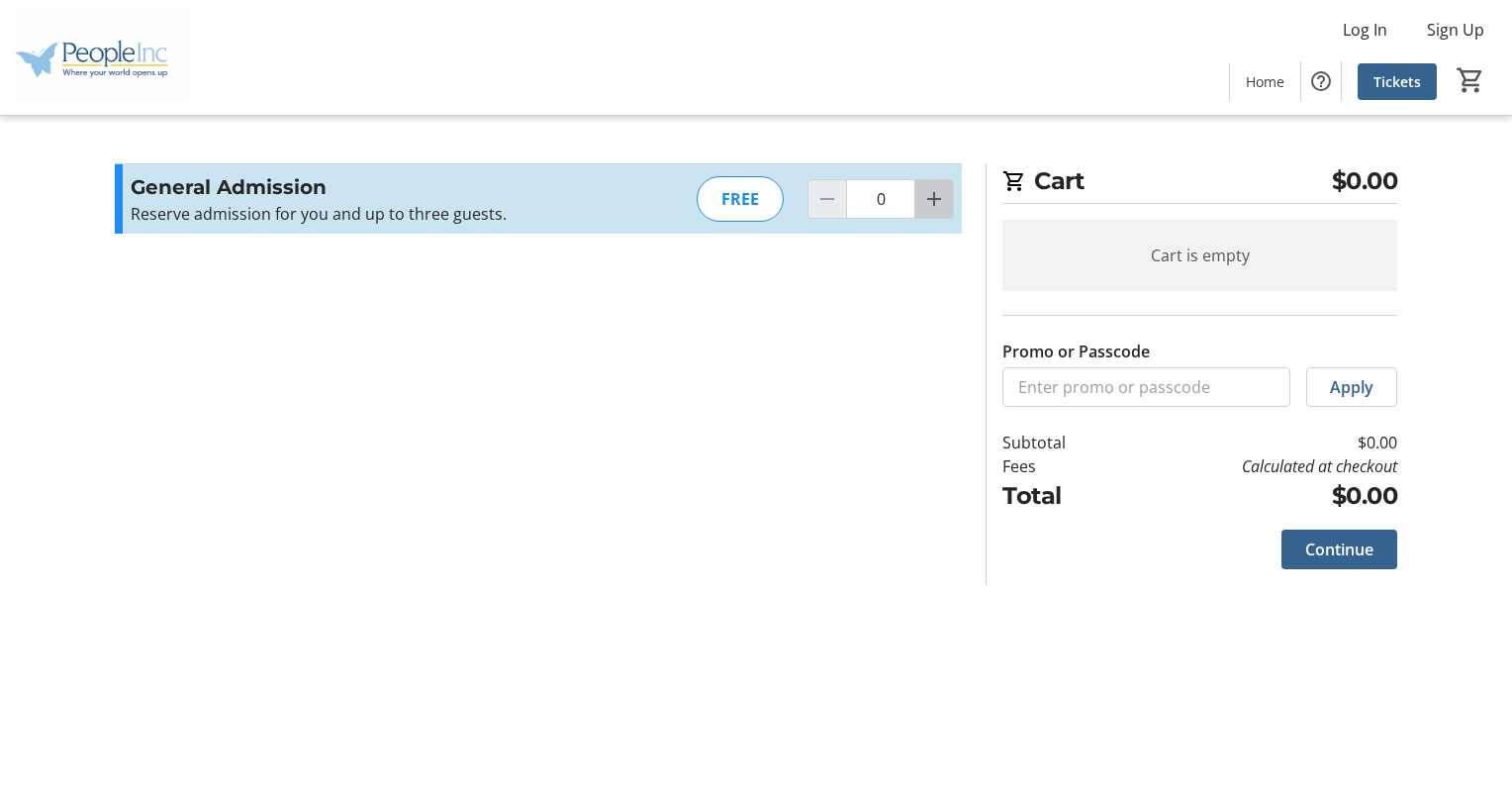 click at bounding box center (934, 199) 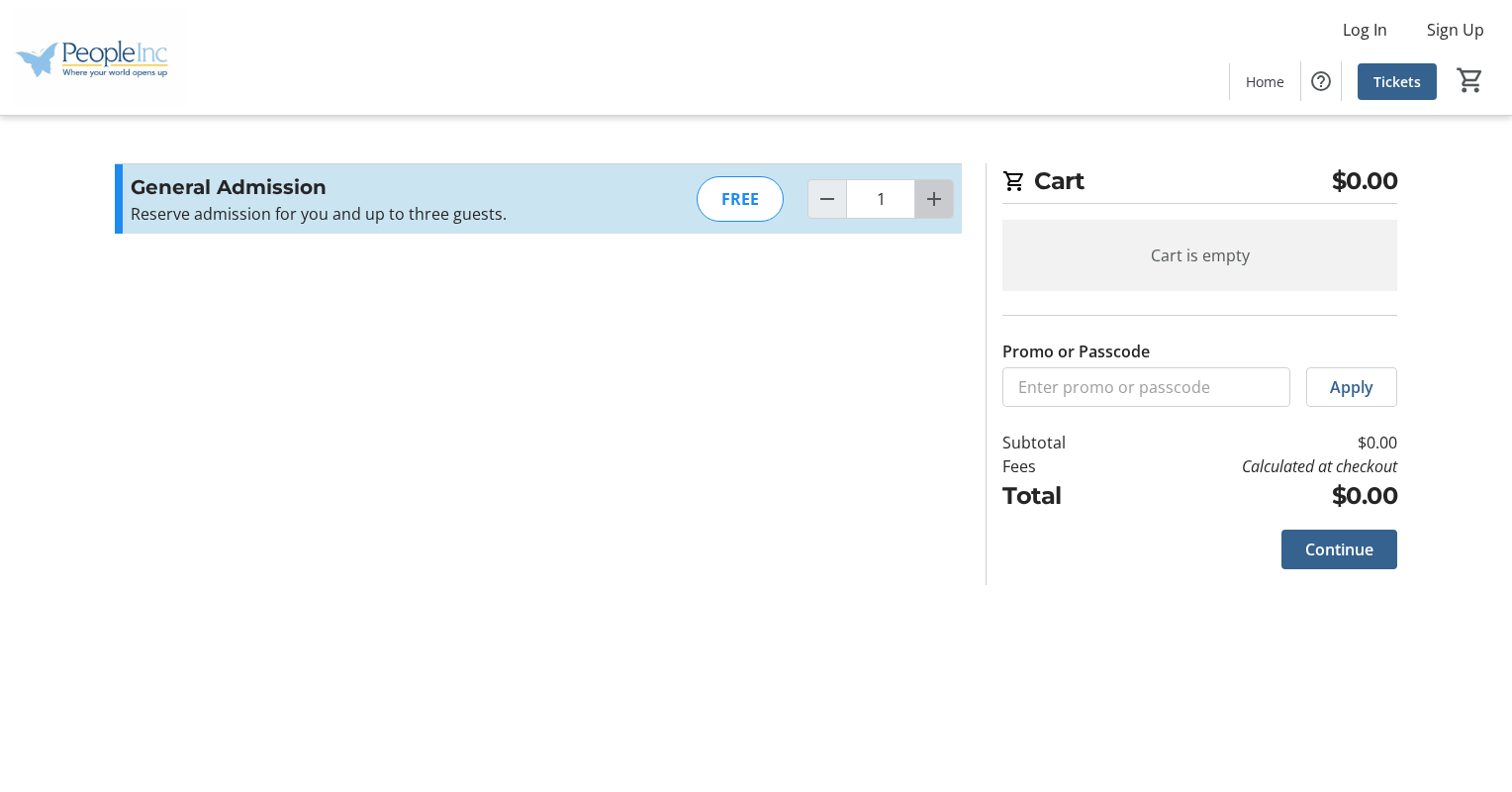 click at bounding box center [934, 199] 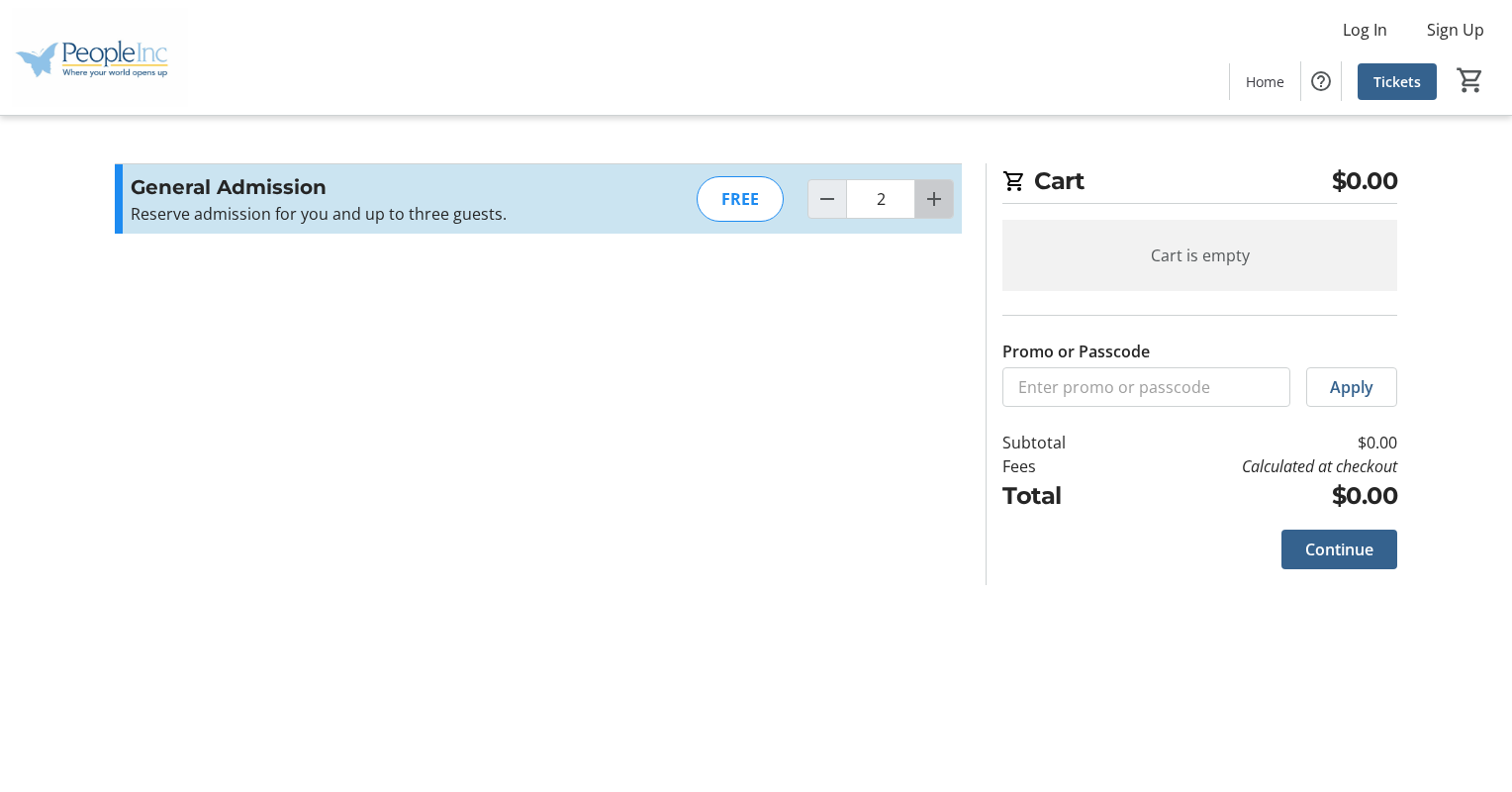 click at bounding box center [934, 199] 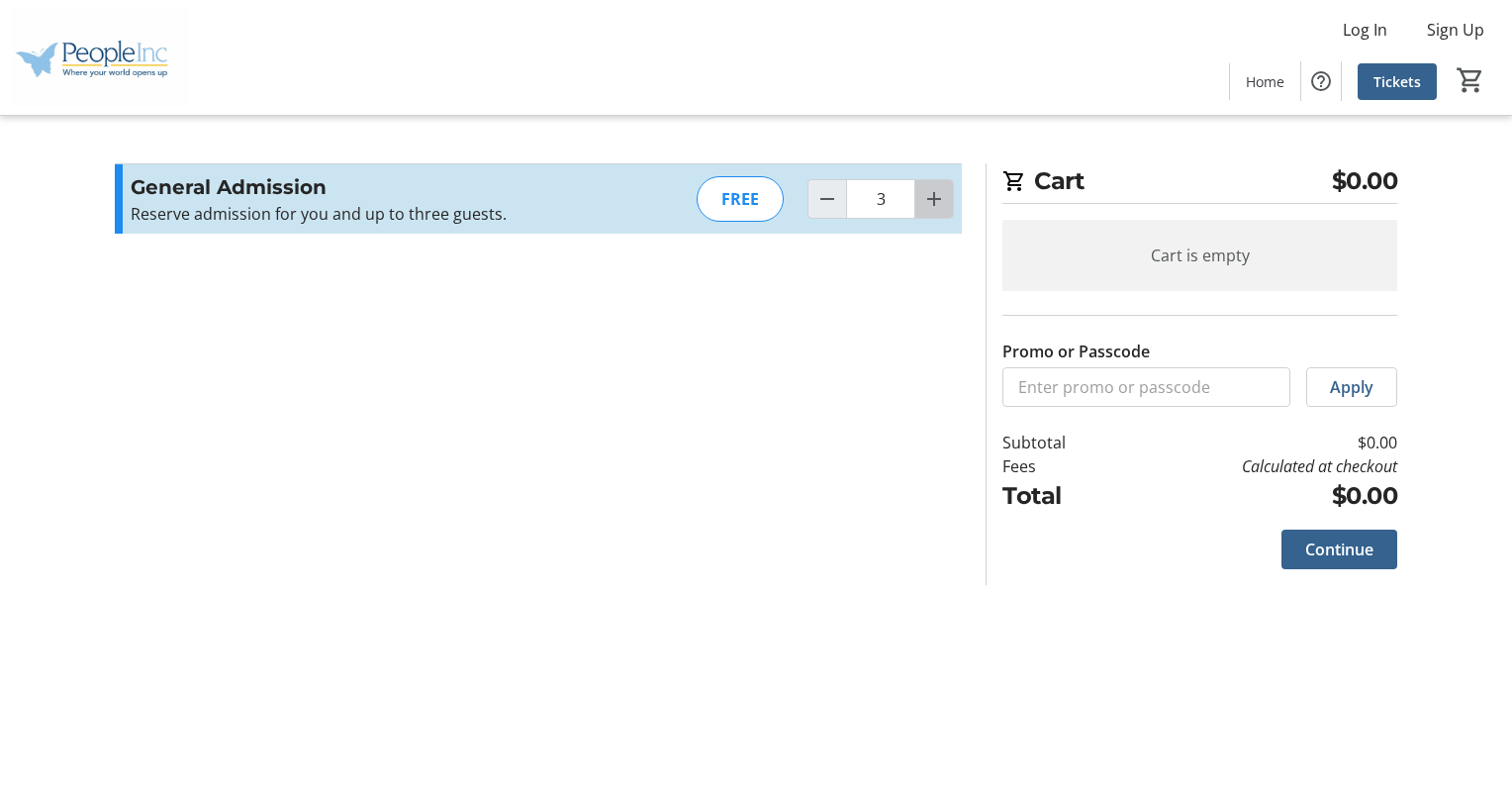 click at bounding box center [934, 199] 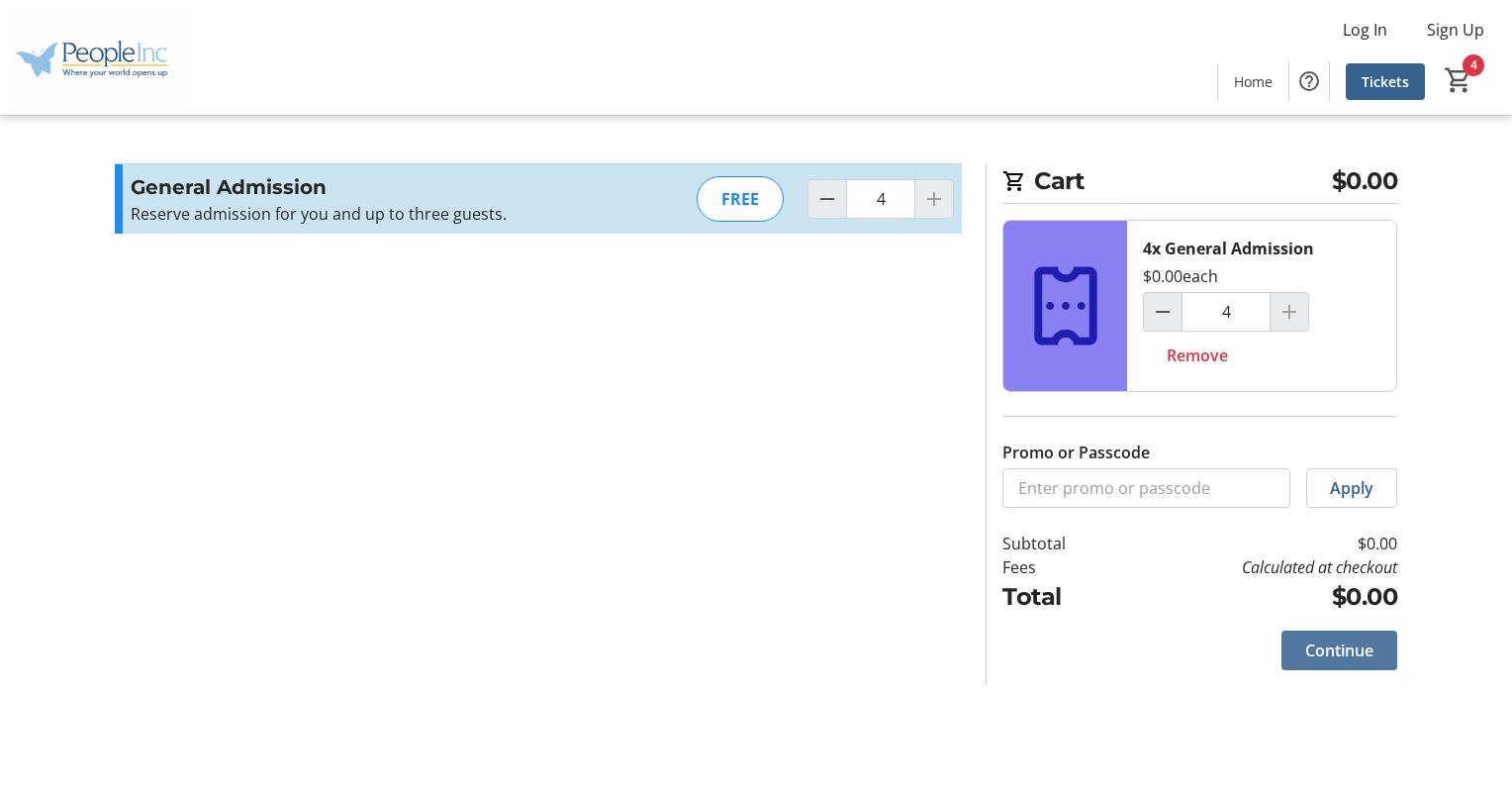click on "Continue" at bounding box center [1339, 650] 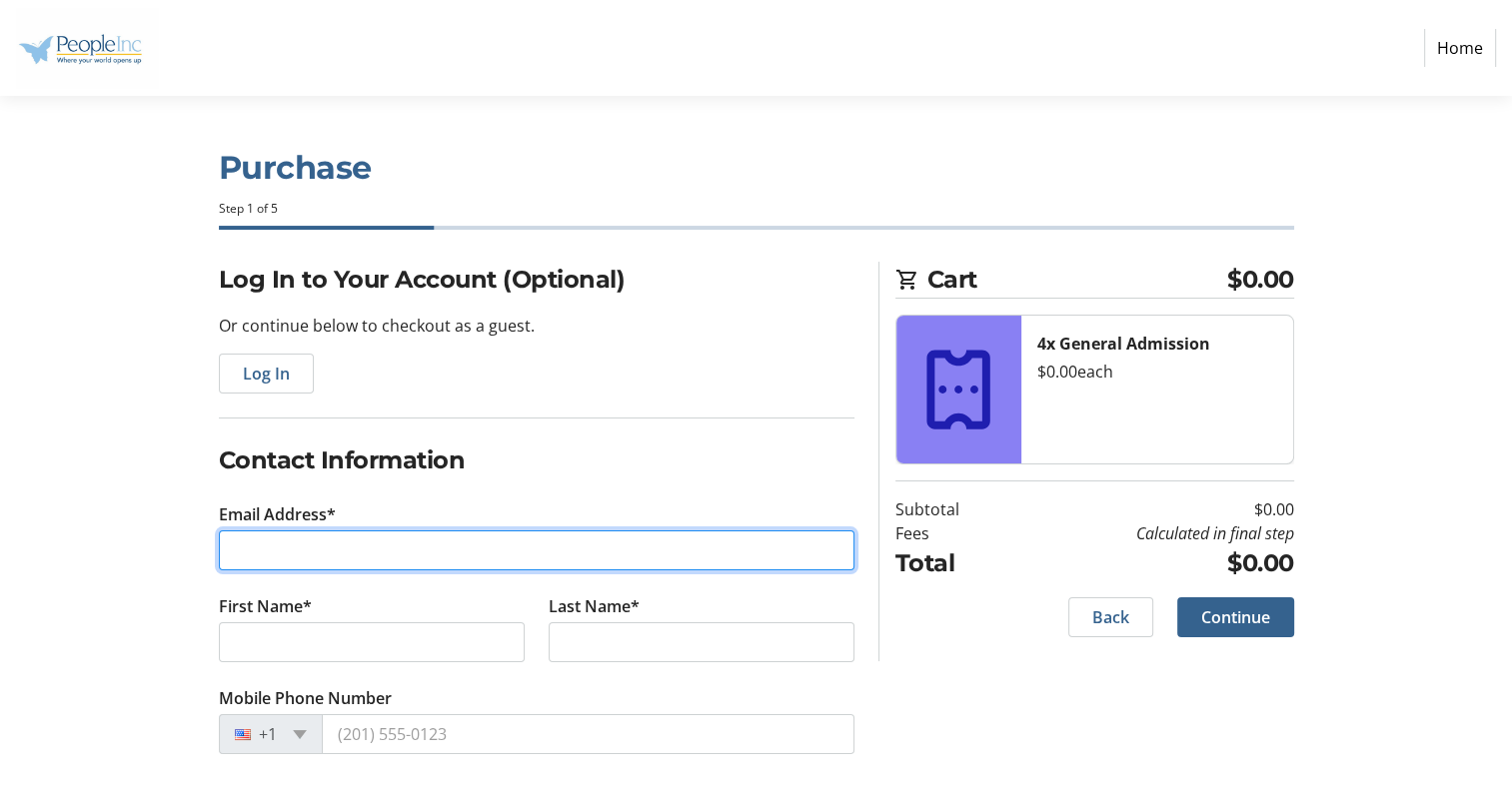 click on "Email Address*" at bounding box center [537, 550] 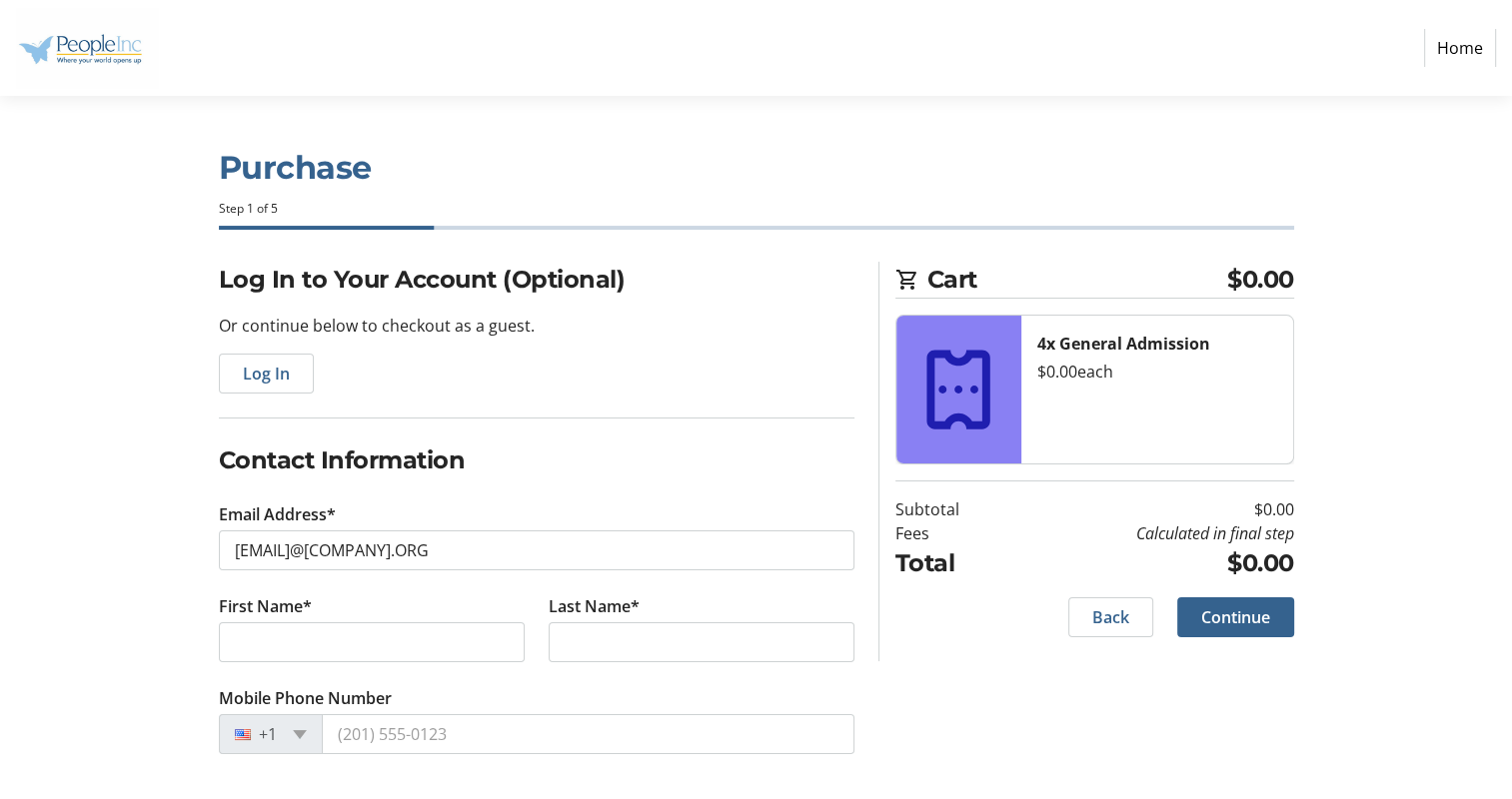 type on "[FIRST]" 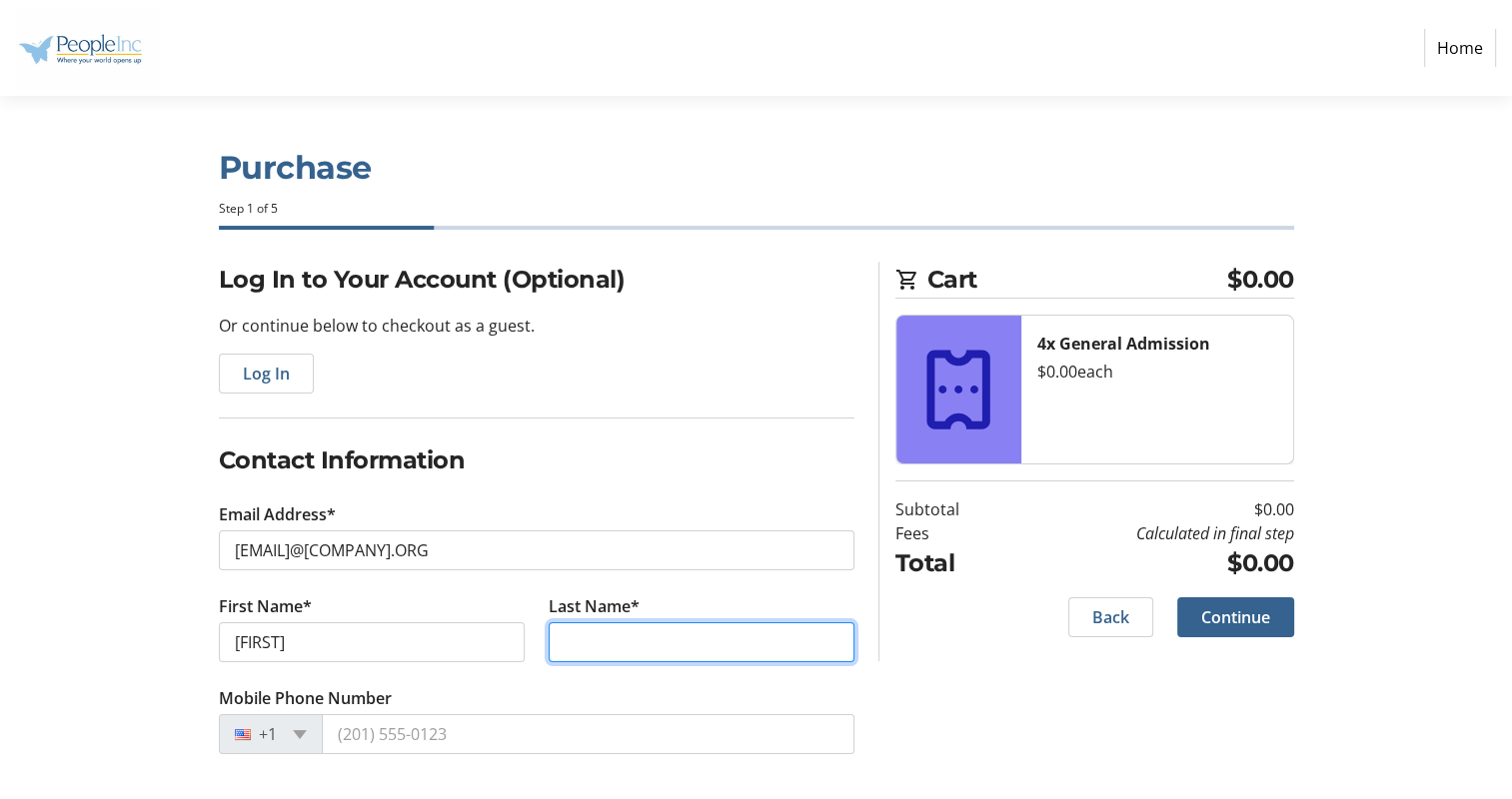 type on "[LAST]" 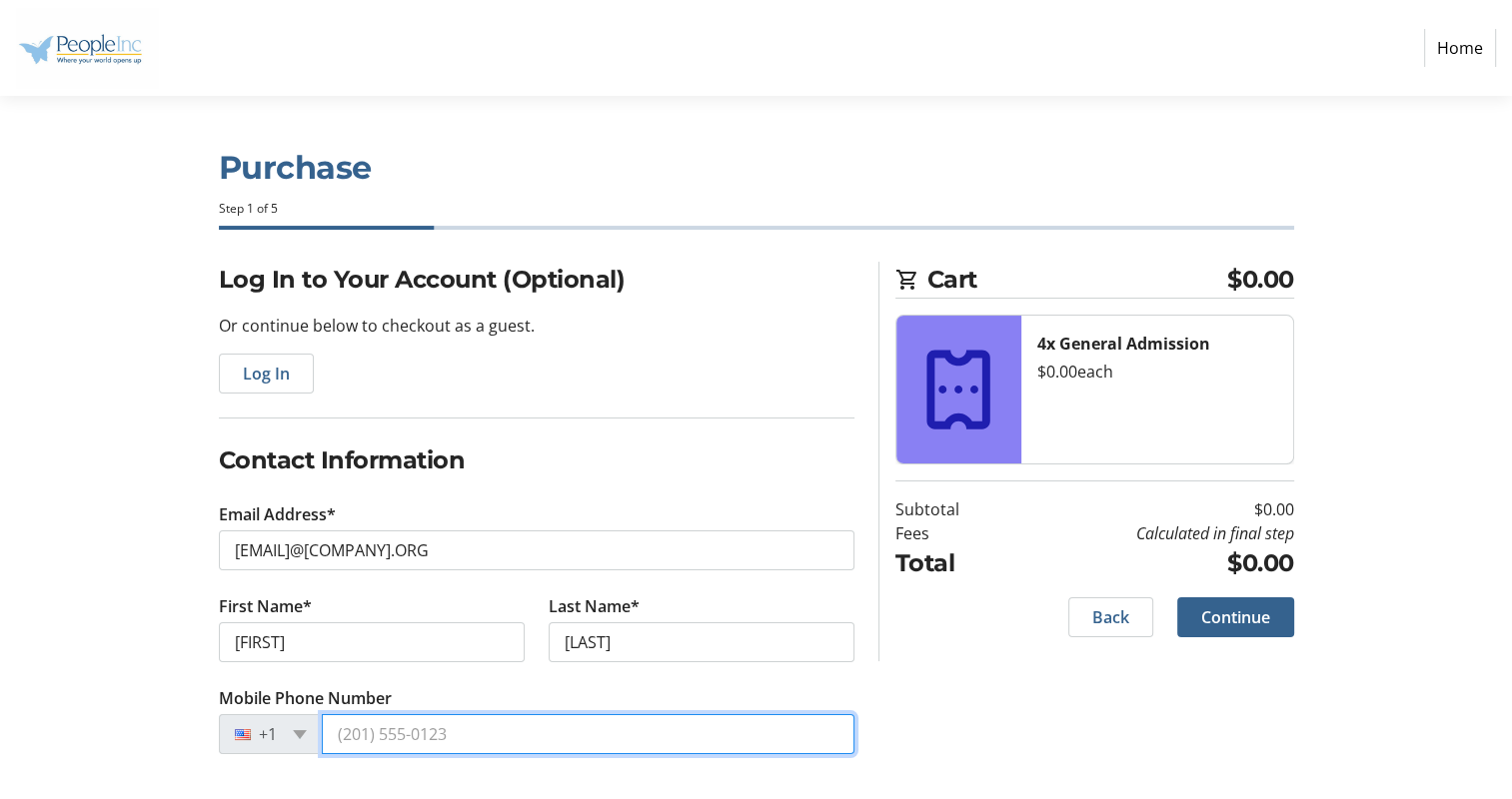 type on "[PHONE]" 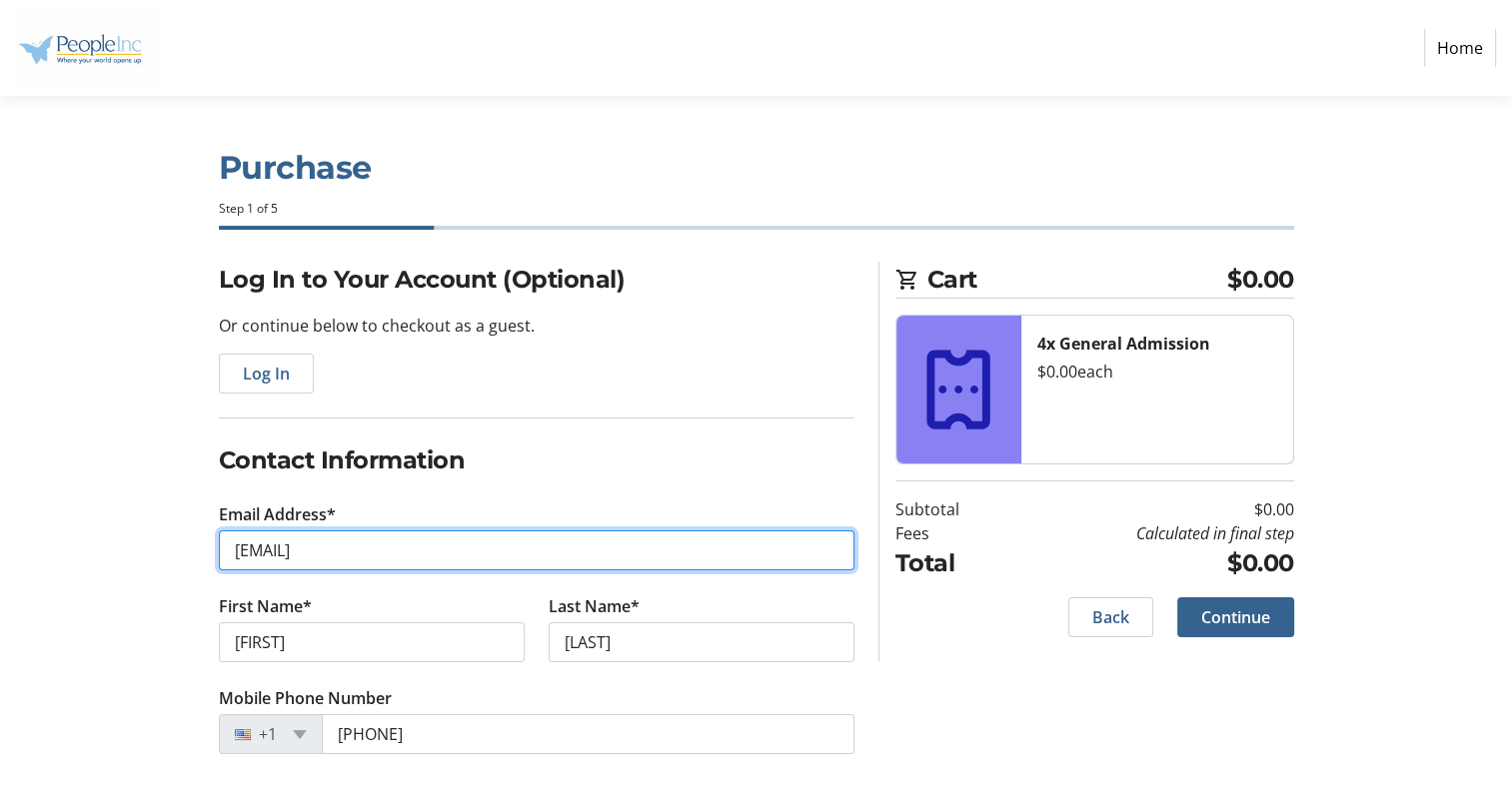 click on "[EMAIL]" at bounding box center [537, 550] 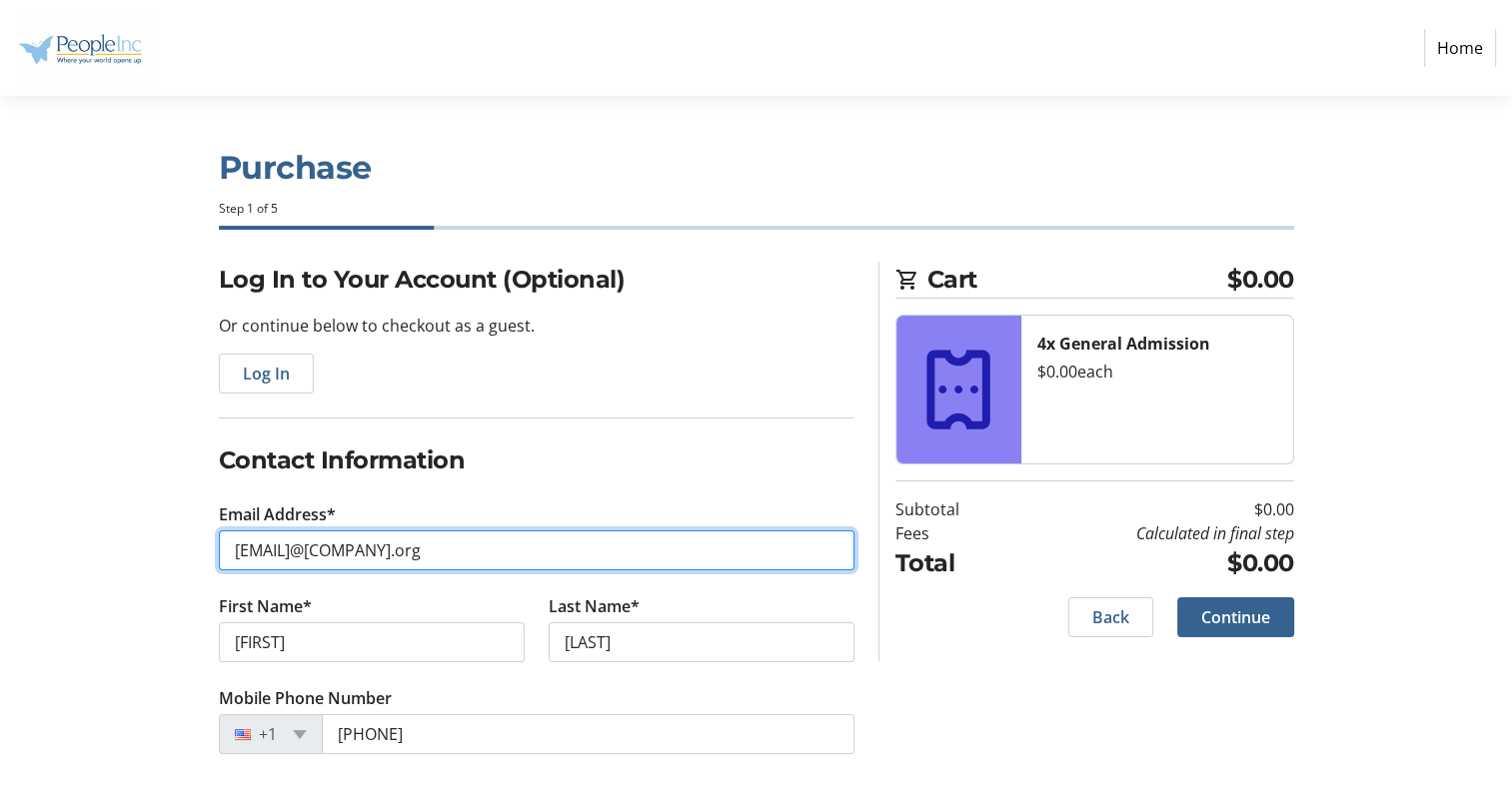 type on "[EMAIL]@[COMPANY].org" 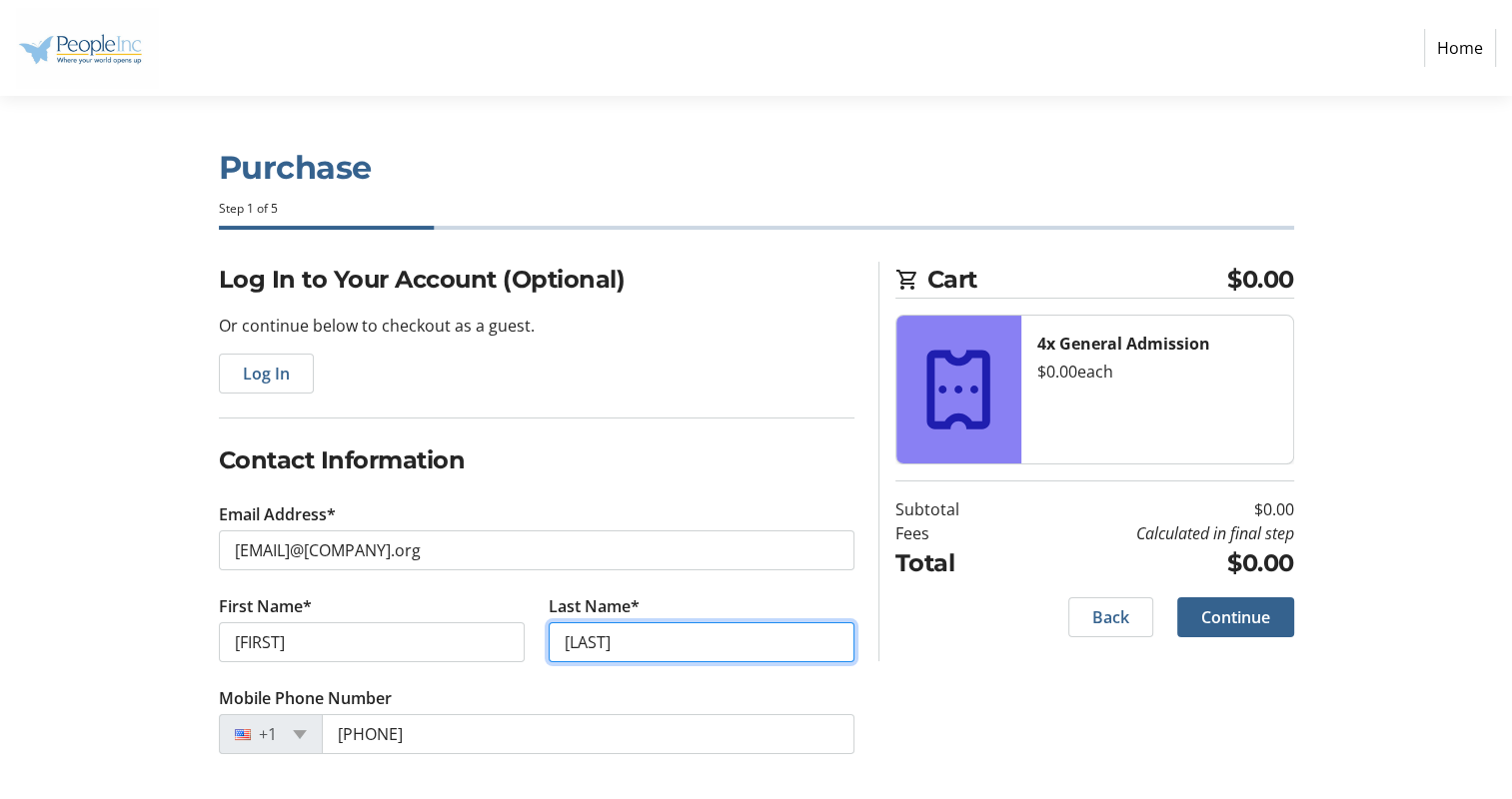 click on "[LAST]" at bounding box center (702, 642) 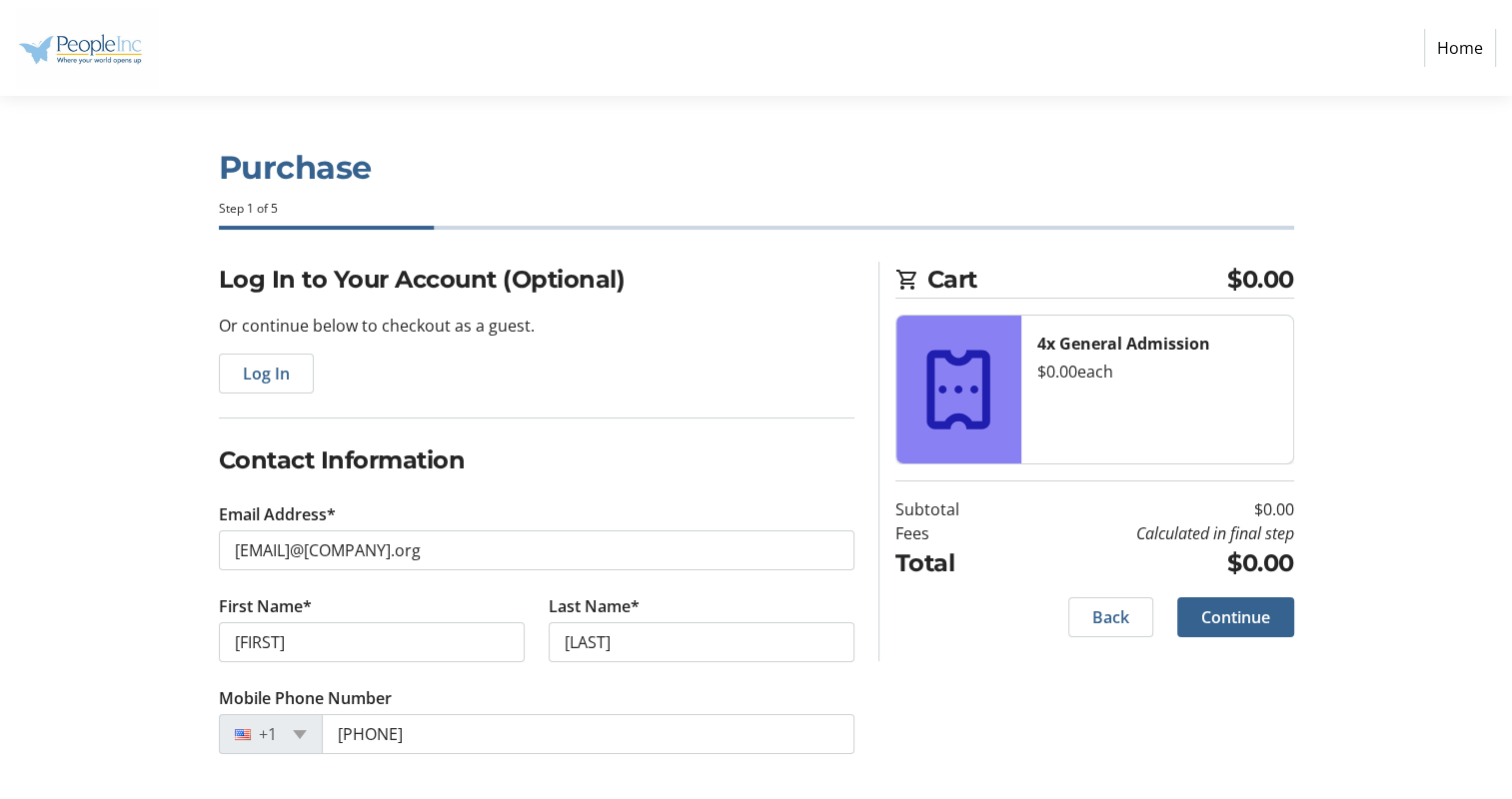 click on "Log In to Your Account (Optional) Or continue below to checkout as a guest.  Log In  Contact Information Email Address* [EMAIL] First Name* [FIRST] Last Name* [LAST]  Mobile Phone Number  [PHONE] Cart $0.00 4x General Admission  $0.00   each  Subtotal  $0.00  Fees  Calculated in final step  Total  $0.00   Back   Continue" at bounding box center (756, 531) 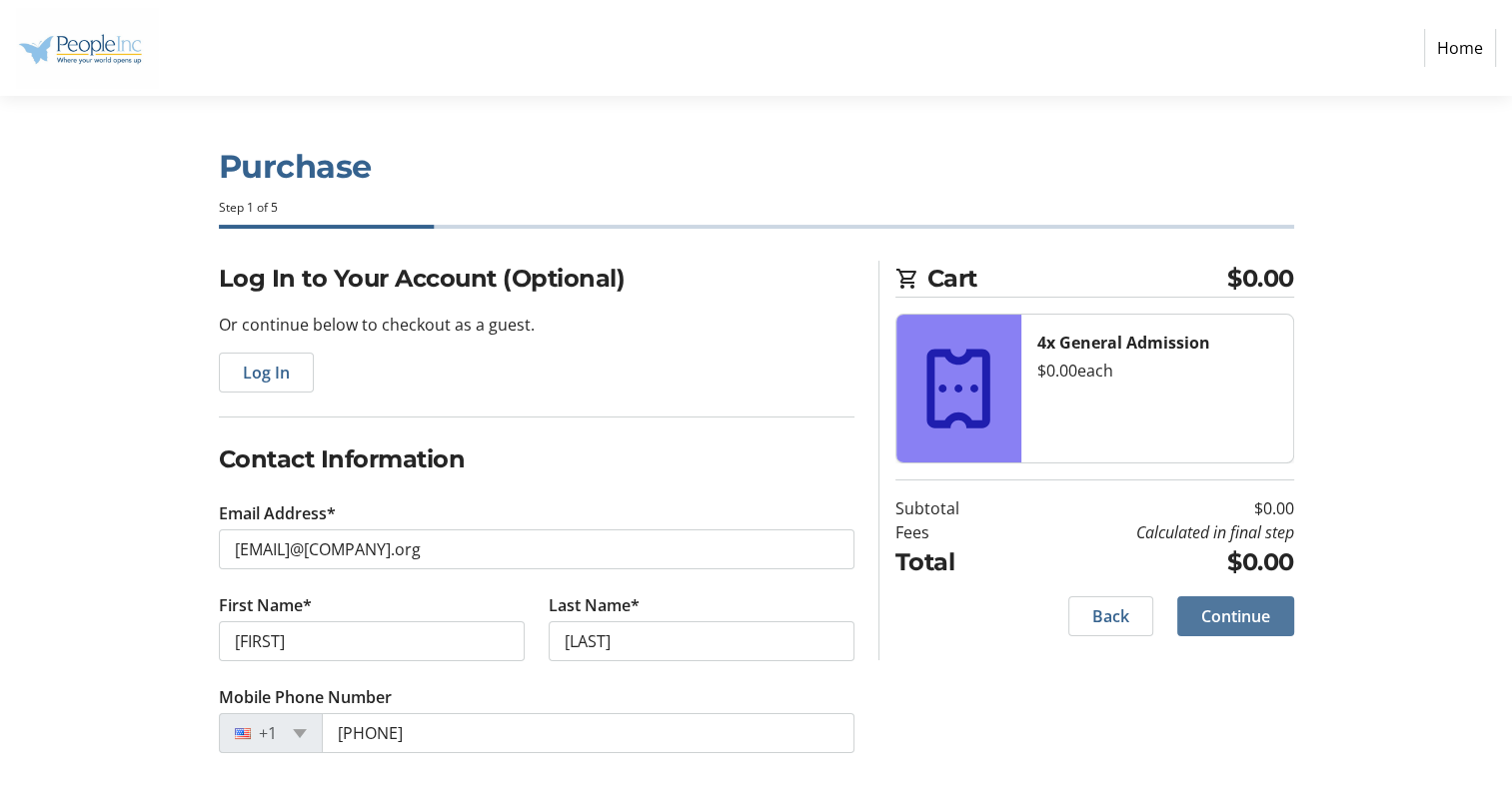 click on "Continue" at bounding box center (1235, 616) 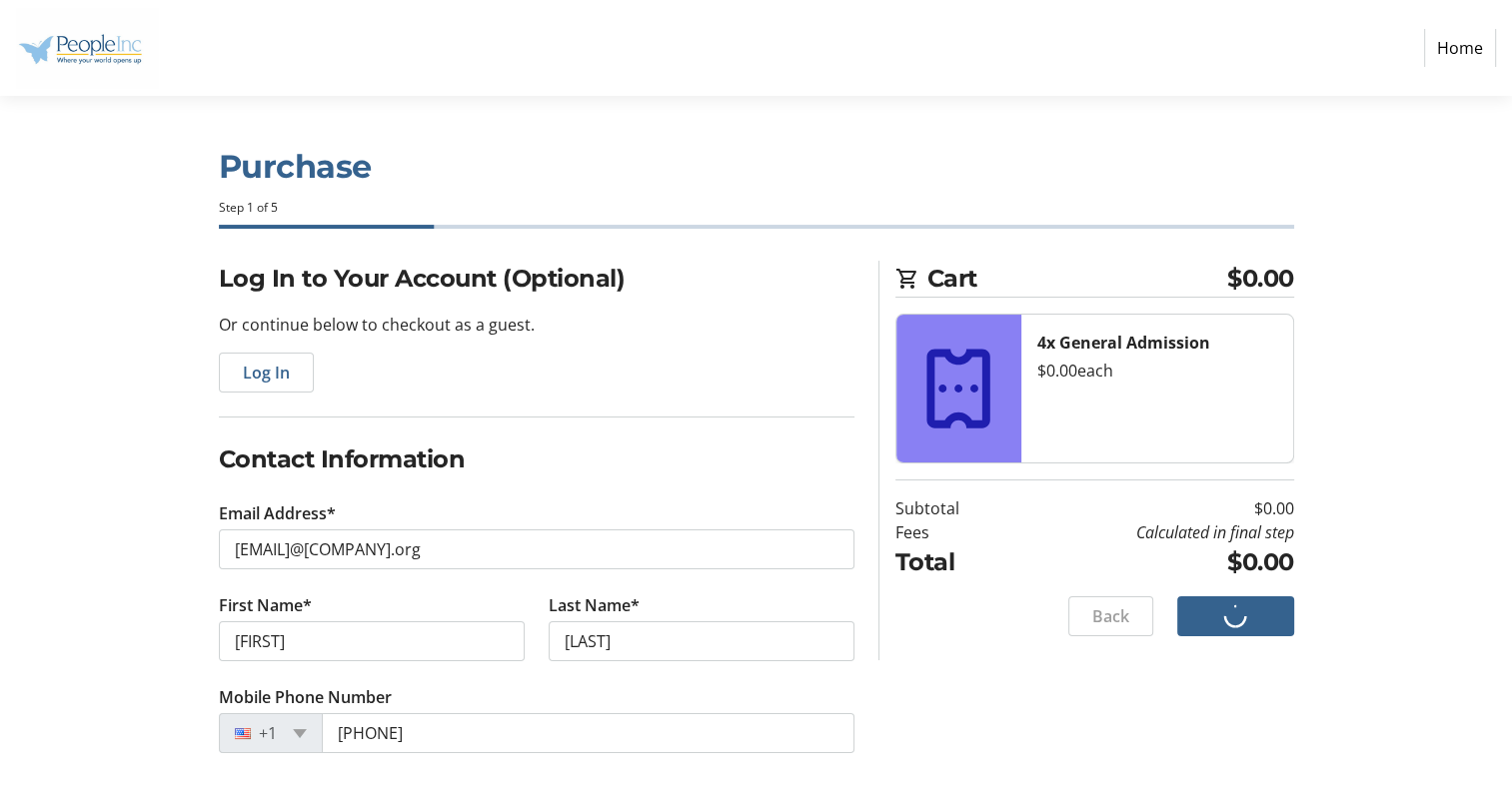scroll, scrollTop: 0, scrollLeft: 0, axis: both 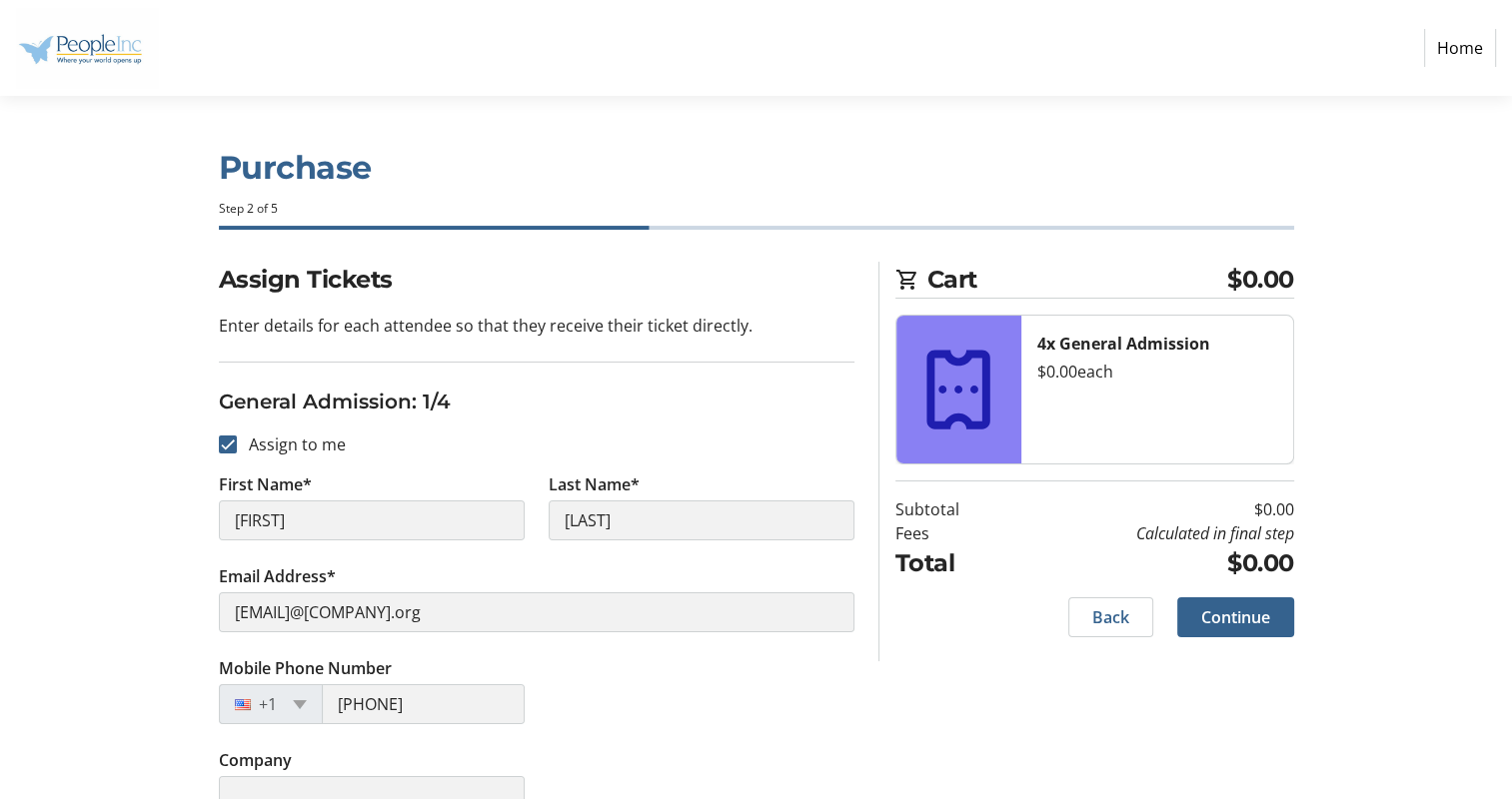 click on "Purchase Step 2 of 5 Cart $0.00 4x General Admission  $0.00   each  Subtotal  $0.00  Fees  Calculated in final step  Total  $0.00   Close  Assign Tickets  Enter details for each attendee so that they receive their ticket directly.  General Admission: 1/4  Assign to me  First Name* [FIRST] Last Name* [LAST] Email Address* [EMAIL] Mobile Phone Number [PHONE] Company General Admission: 2/4  Assign to me  First Name* Last Name* Email Address* Mobile Phone Number [PHONE] Company General Admission: 3/4  Assign to me  First Name* Last Name* Email Address* Mobile Phone Number [PHONE] Company General Admission: 4/4  Assign to me  First Name* Last Name* Email Address* Mobile Phone Number [PHONE] Company Cart $0.00 4x General Admission  $0.00   each  Subtotal  $0.00  Fees  Calculated in final step  Total  $0.00   Back   Continue   Back   Continue" at bounding box center (756, 1186) 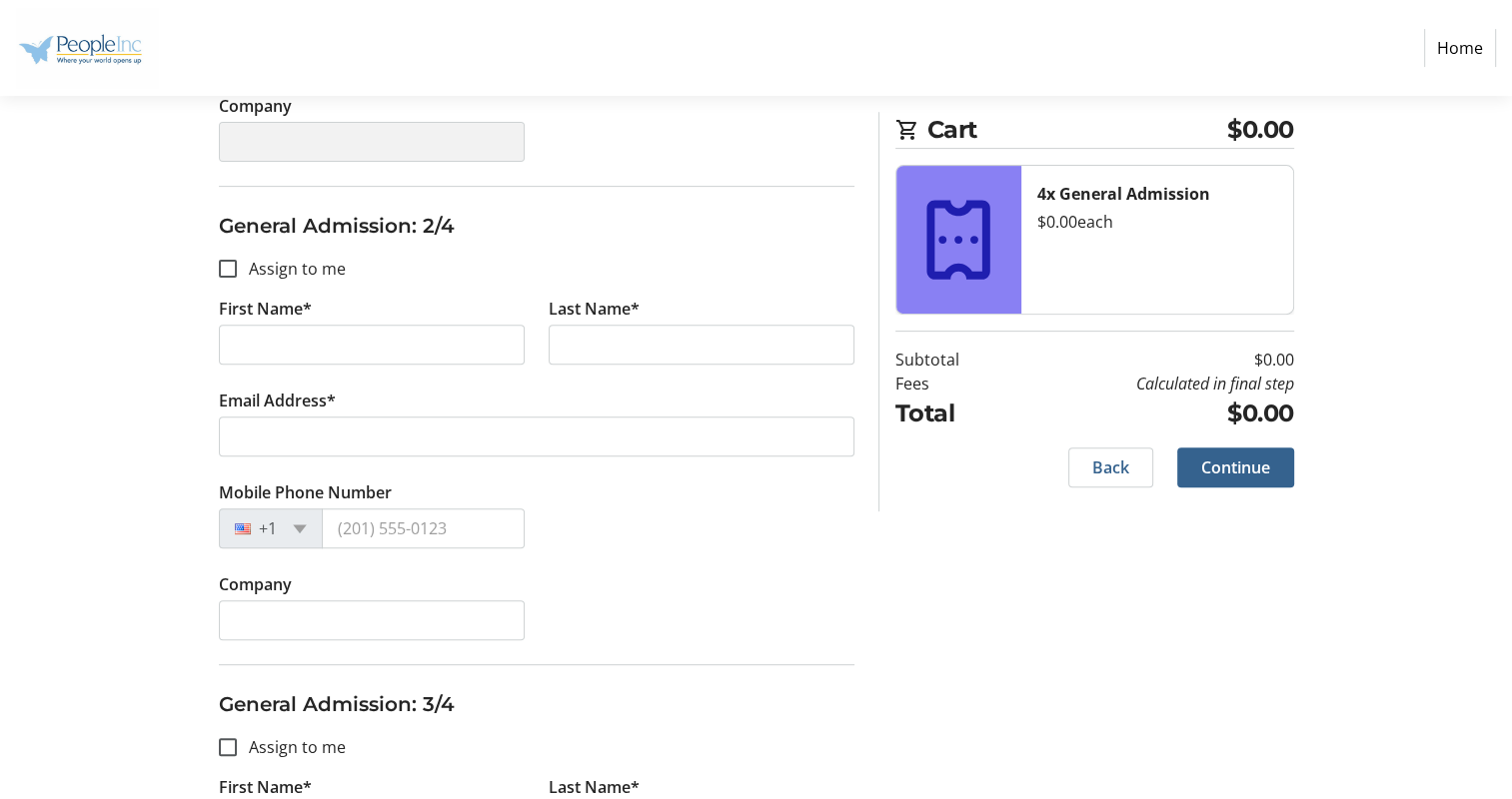scroll, scrollTop: 699, scrollLeft: 0, axis: vertical 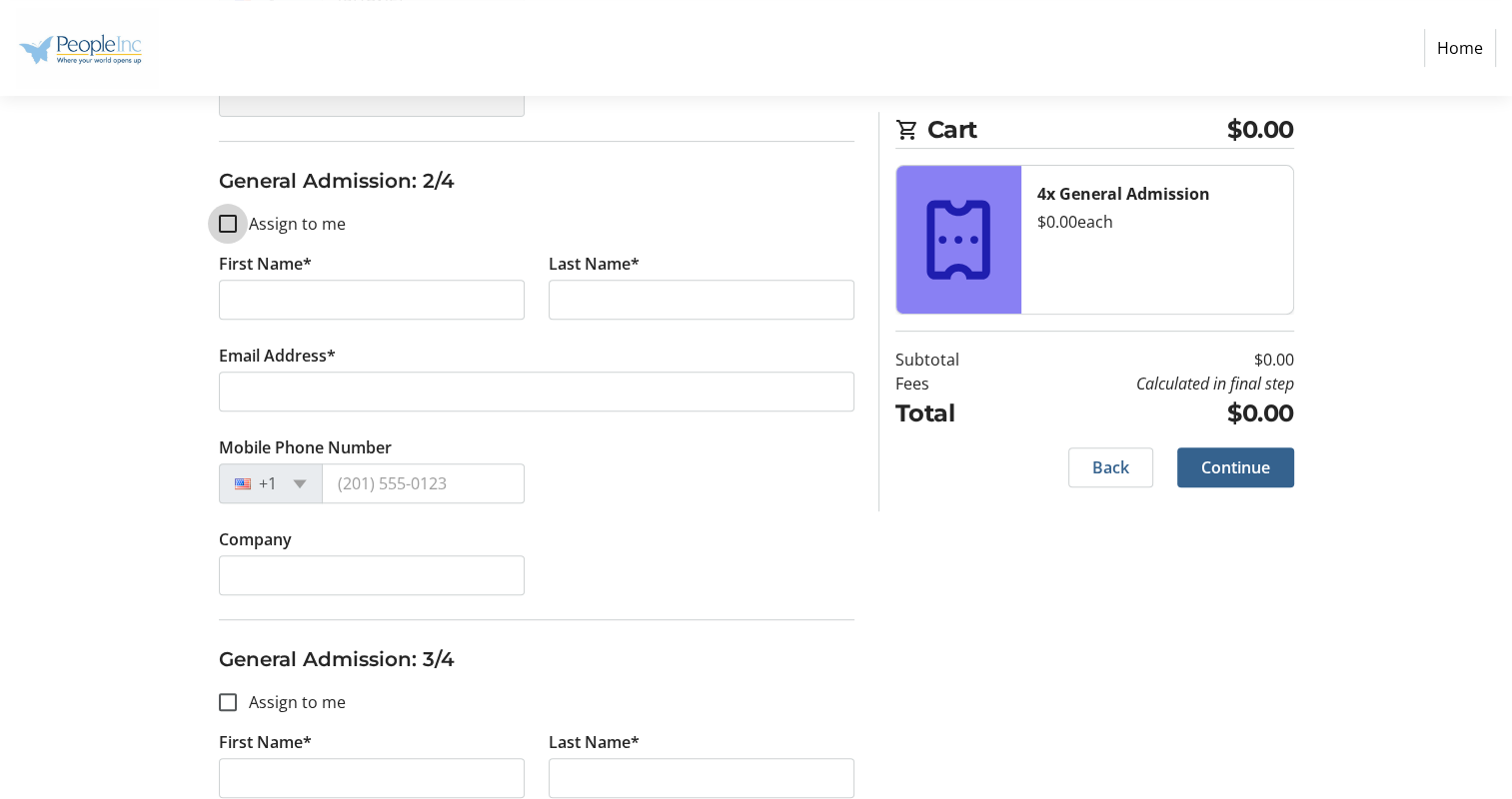 click on "Assign to me" at bounding box center (228, 224) 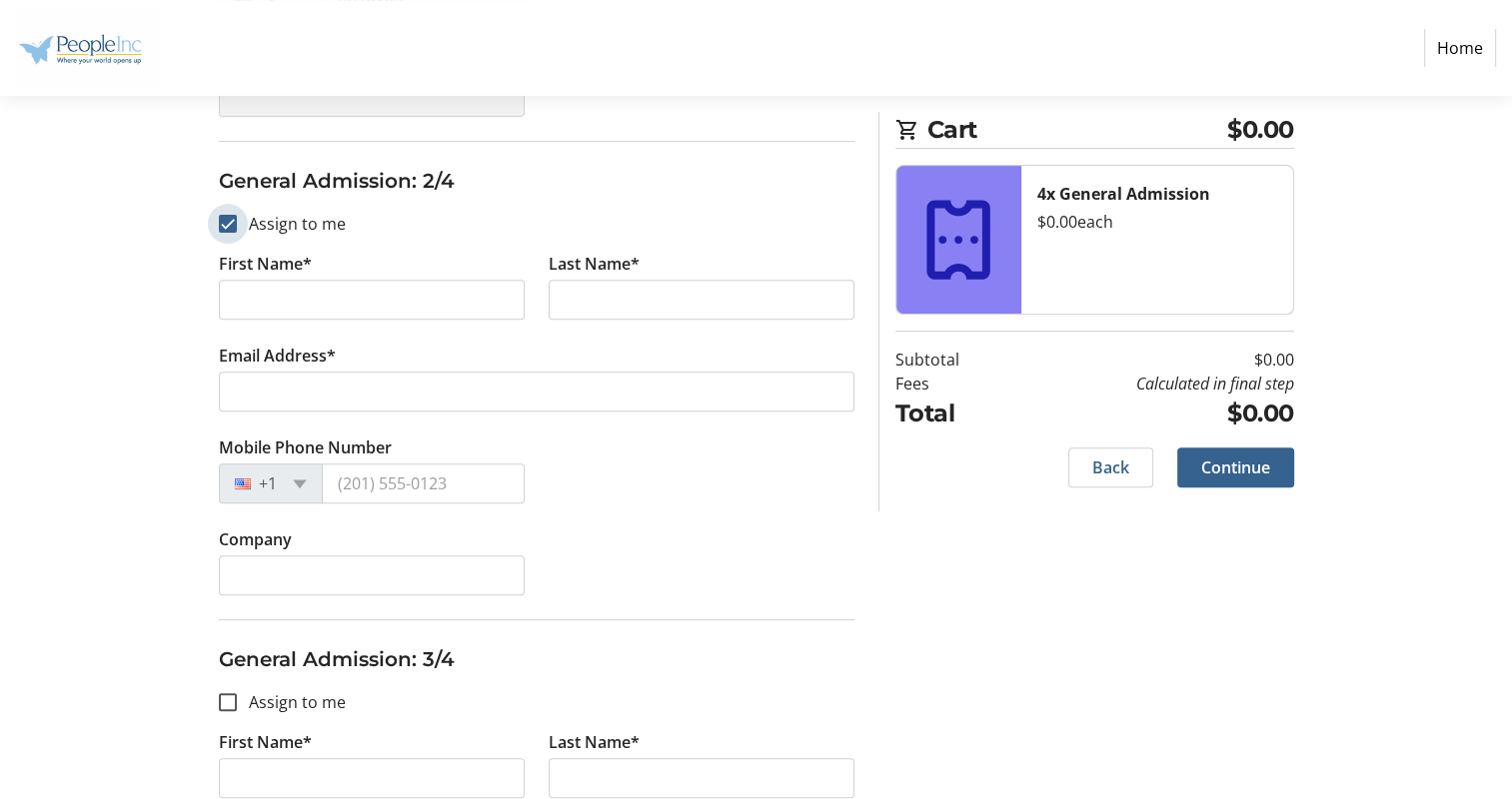 checkbox on "true" 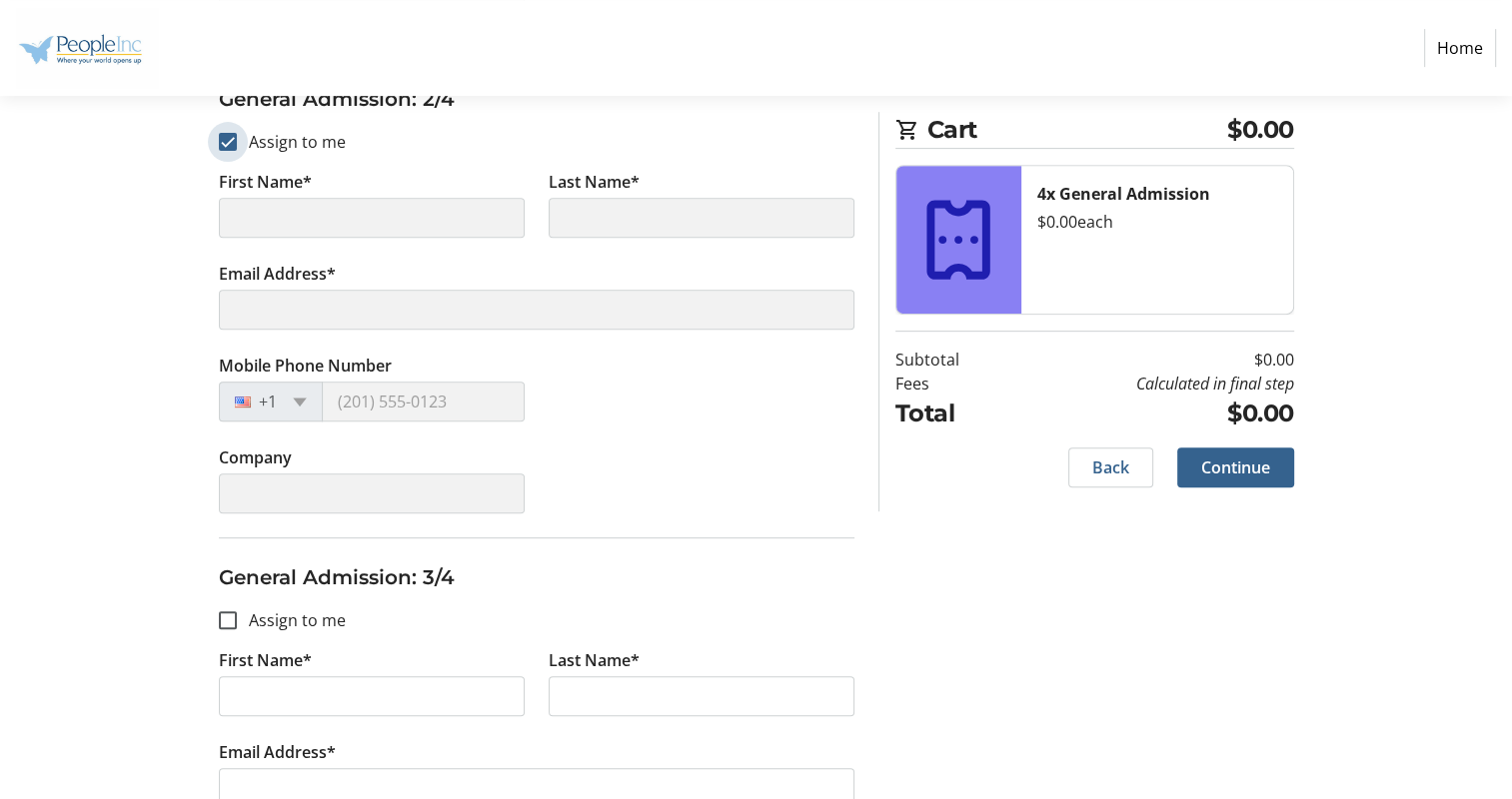 scroll, scrollTop: 899, scrollLeft: 0, axis: vertical 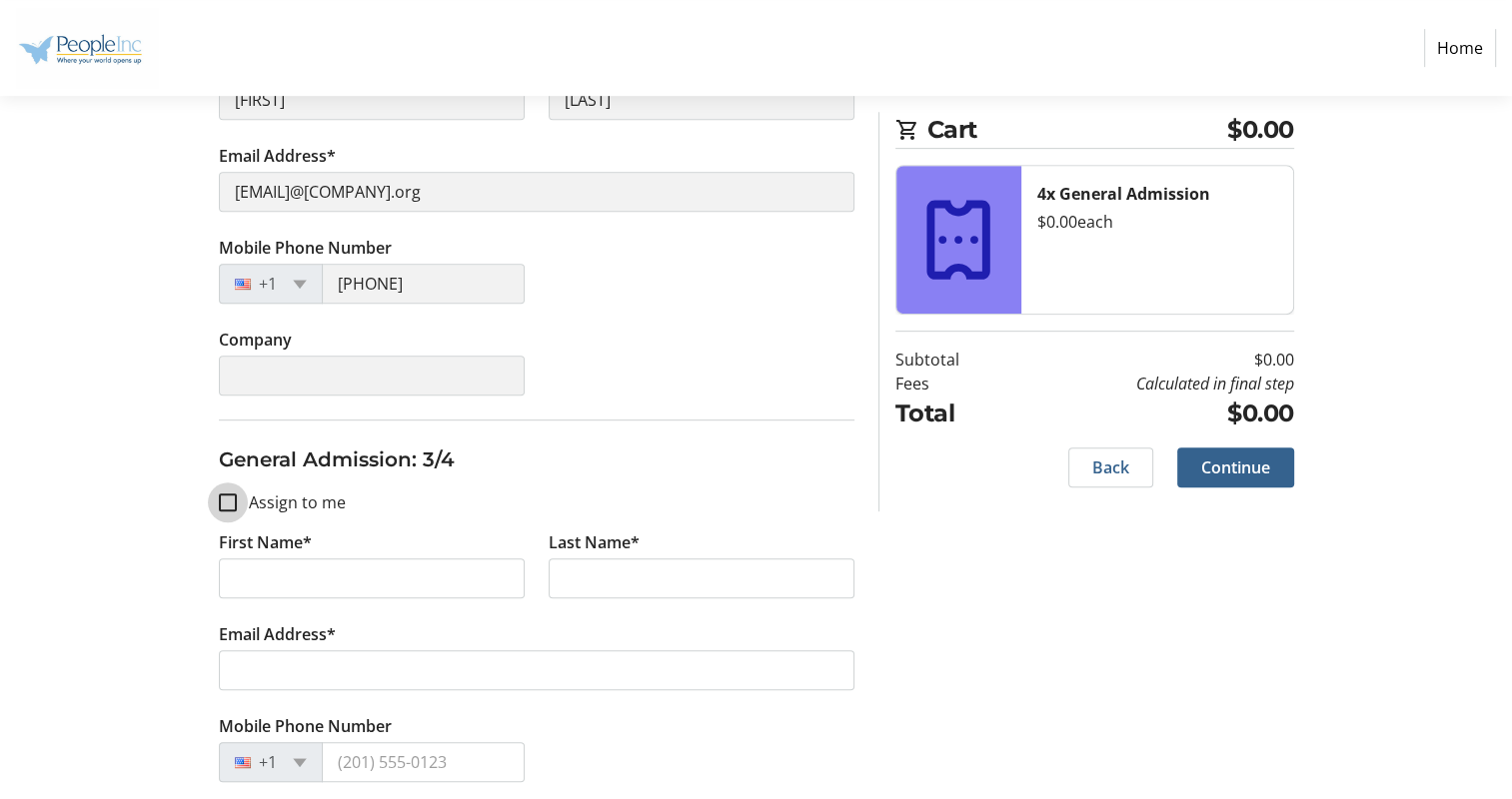 click on "Assign to me" at bounding box center [228, 502] 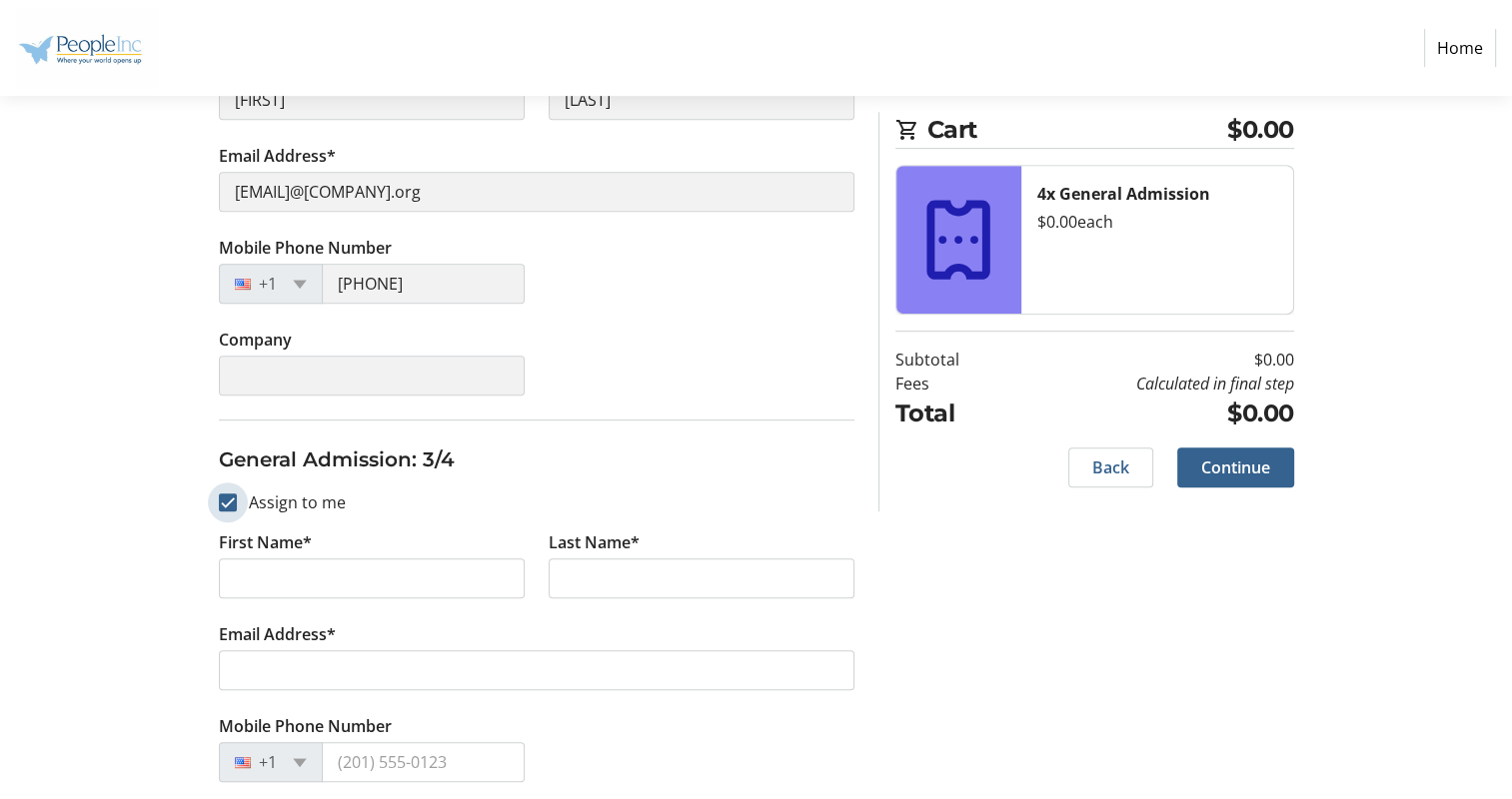 checkbox on "true" 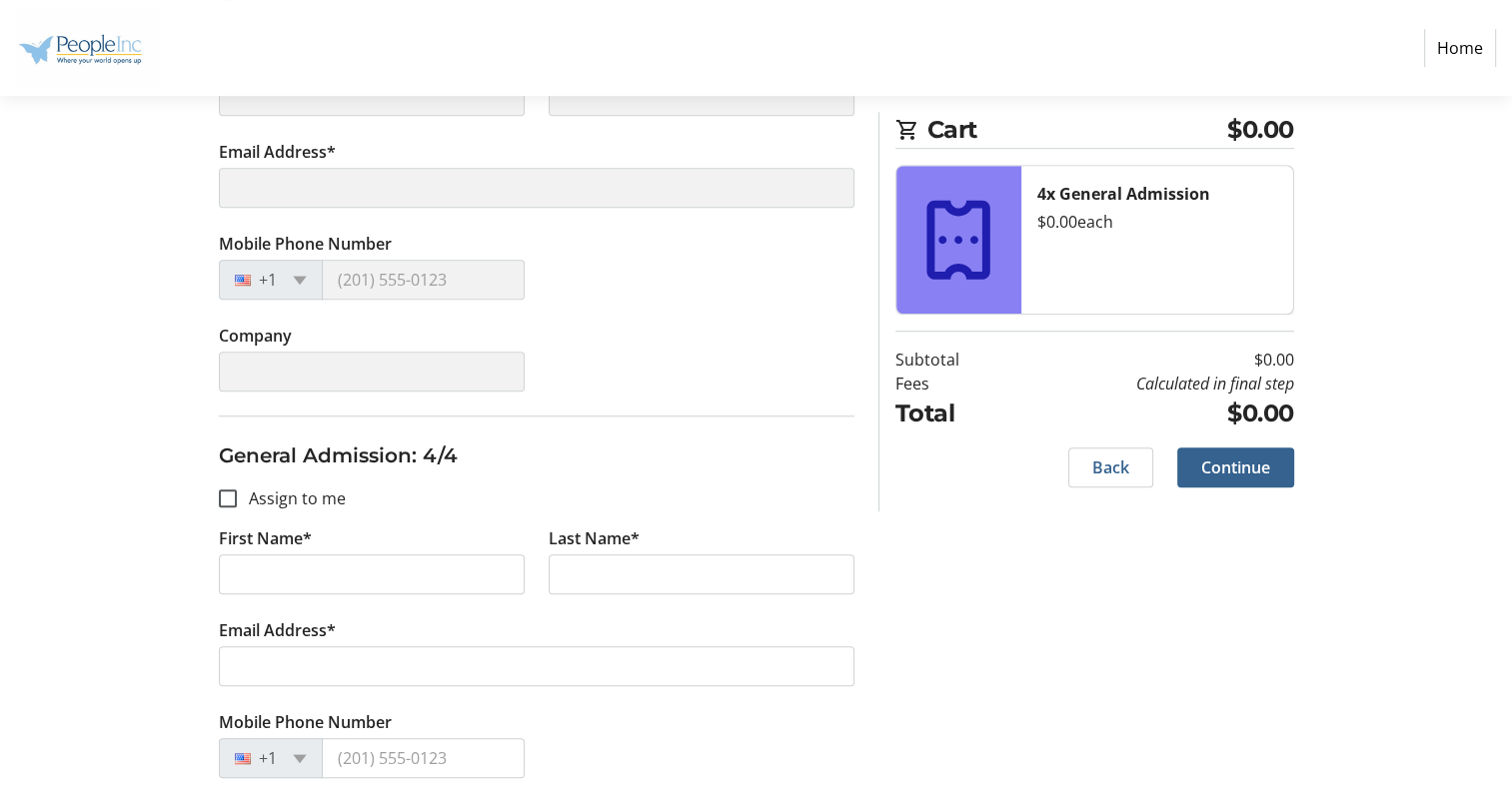 scroll, scrollTop: 1398, scrollLeft: 0, axis: vertical 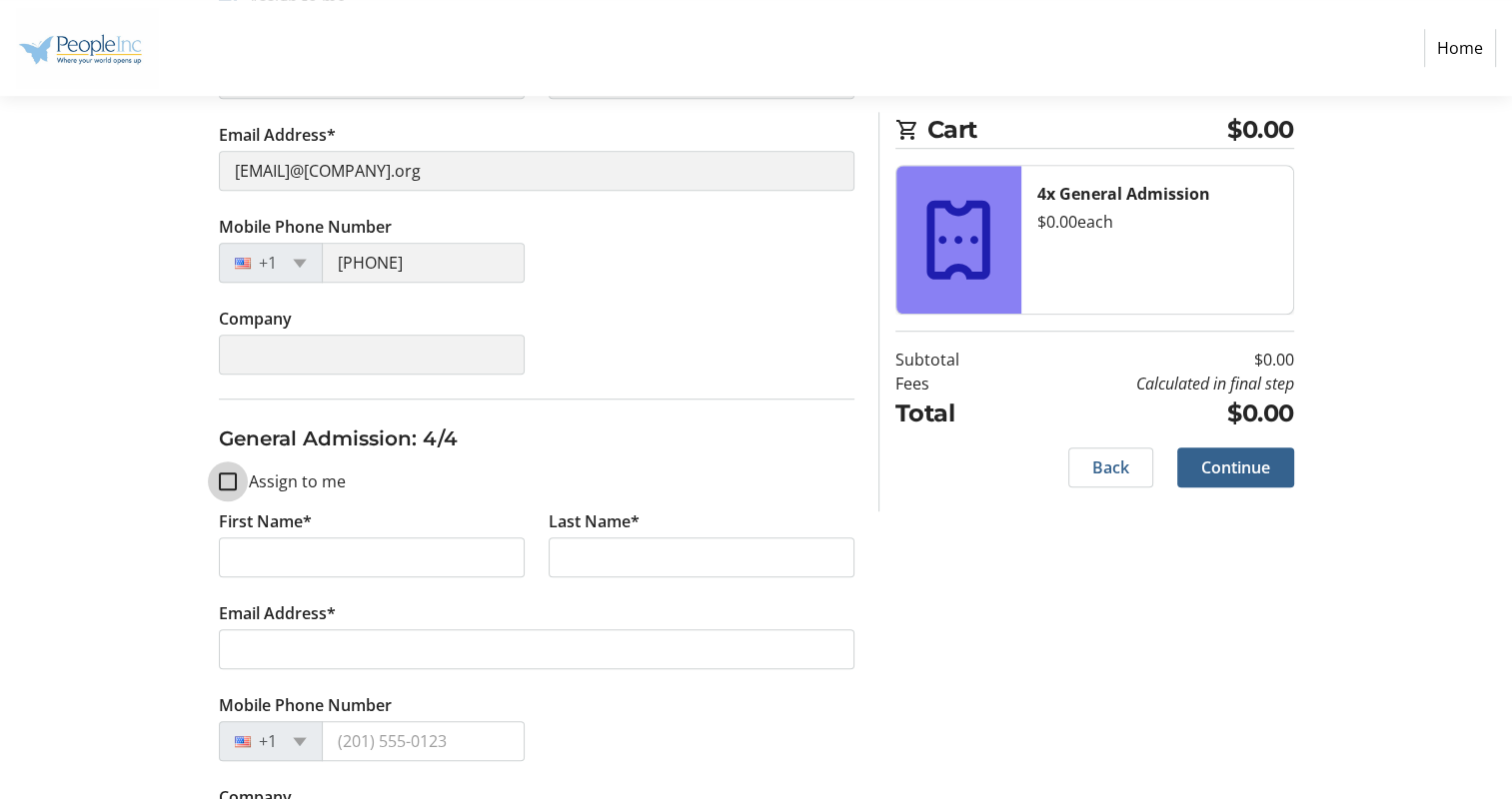 click on "Assign to me" at bounding box center (228, 481) 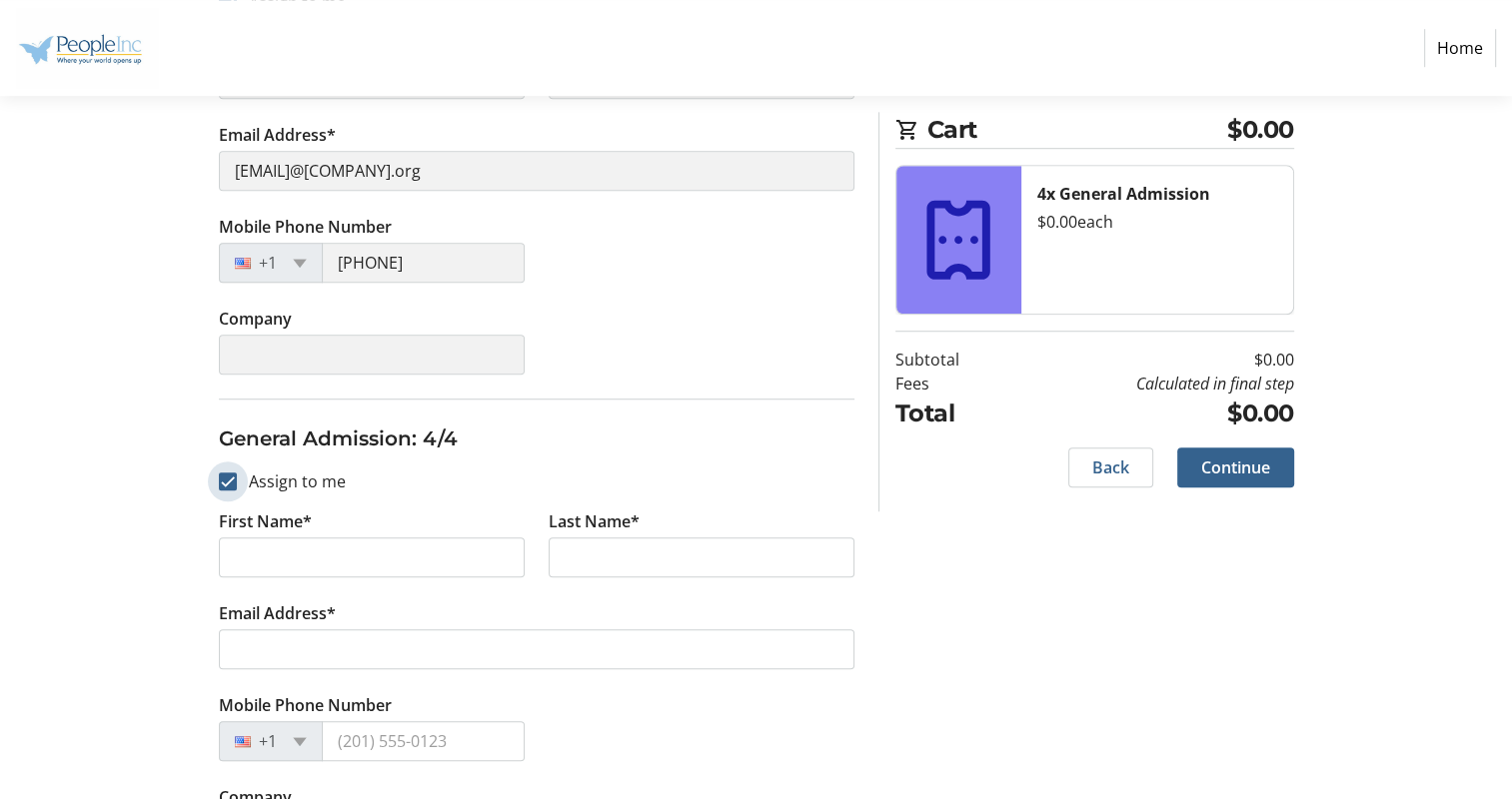 checkbox on "true" 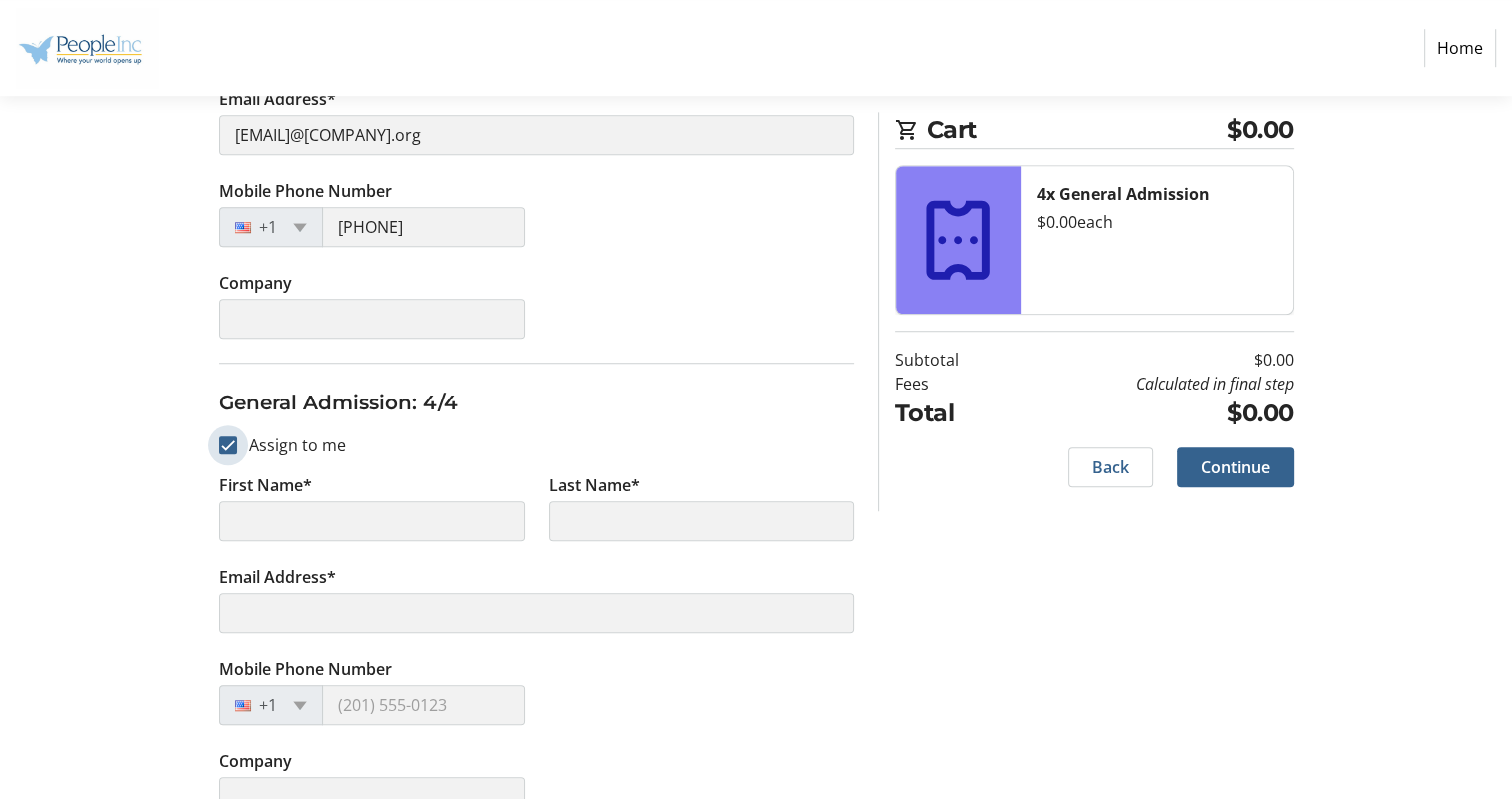 scroll, scrollTop: 1470, scrollLeft: 0, axis: vertical 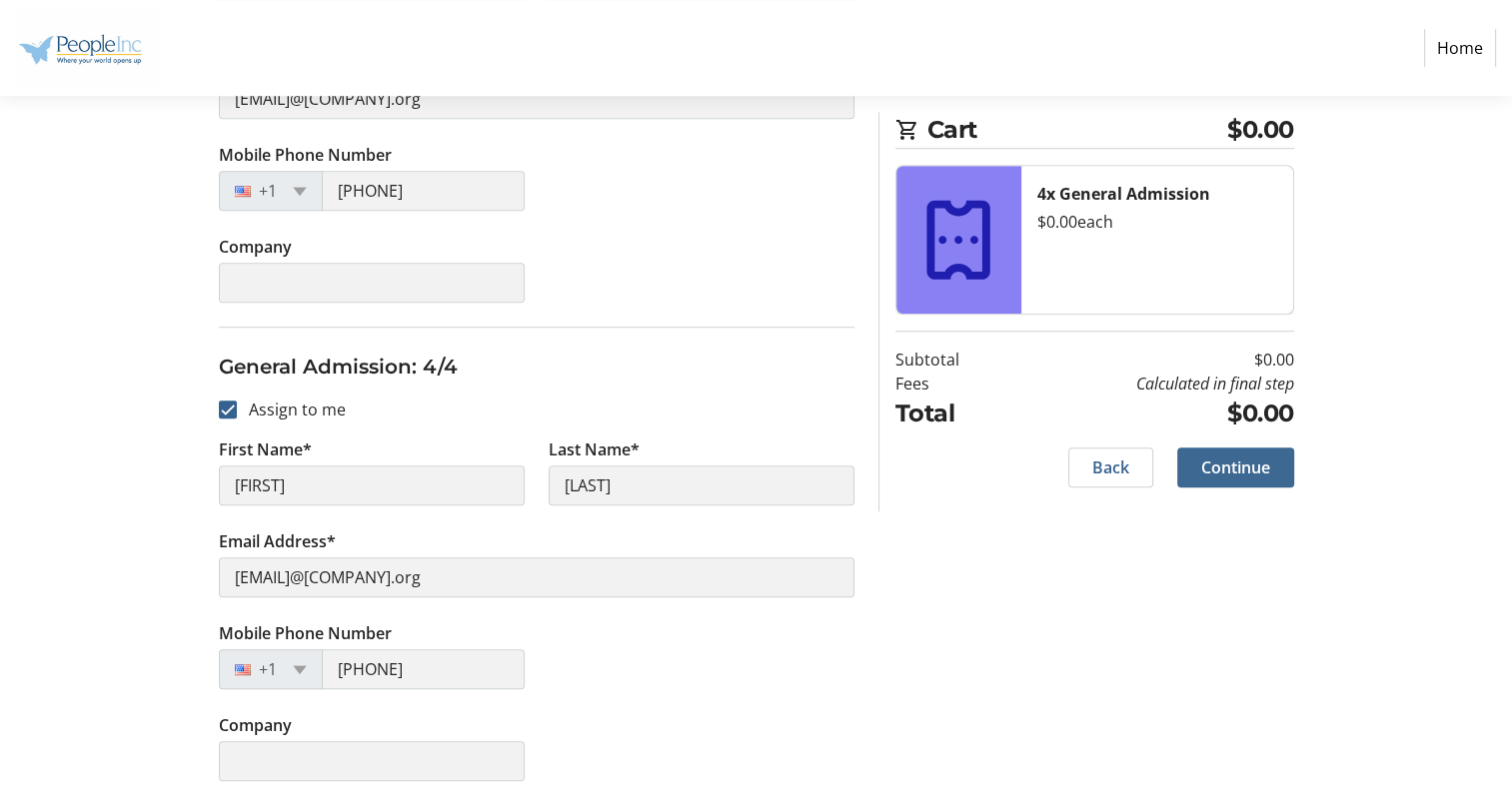 click at bounding box center [1235, 467] 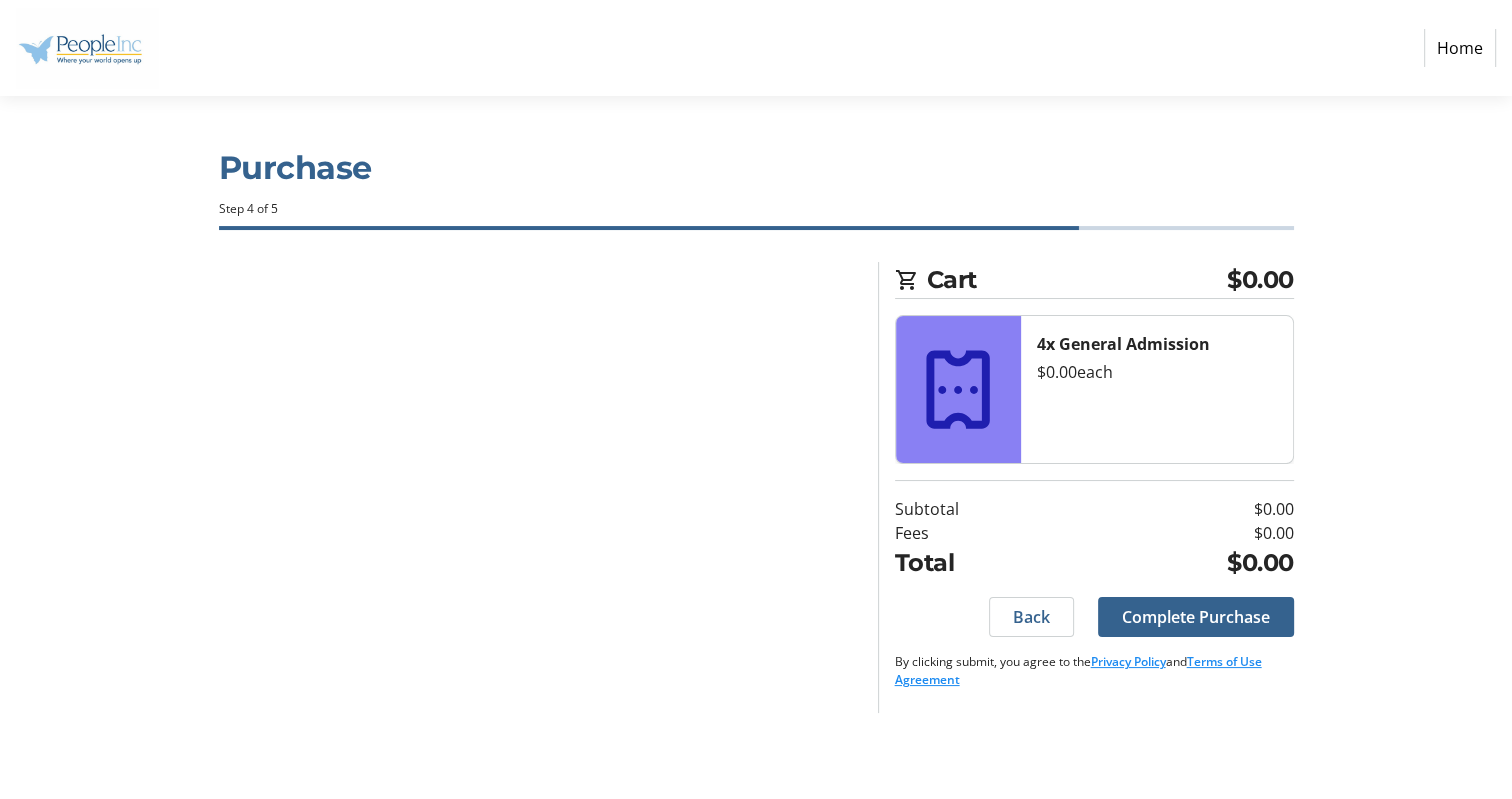 scroll, scrollTop: 0, scrollLeft: 0, axis: both 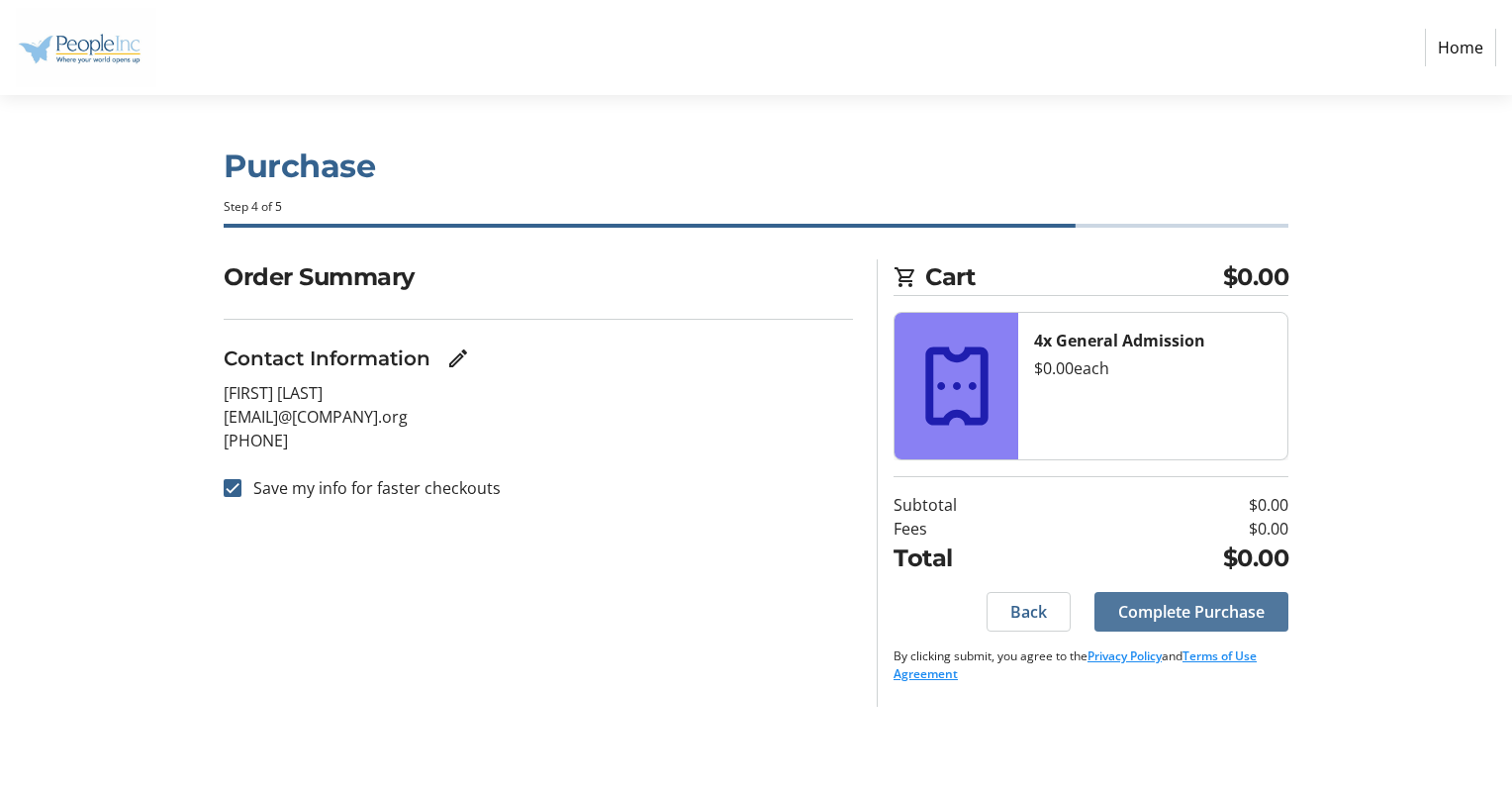 click on "Complete Purchase" at bounding box center (1191, 612) 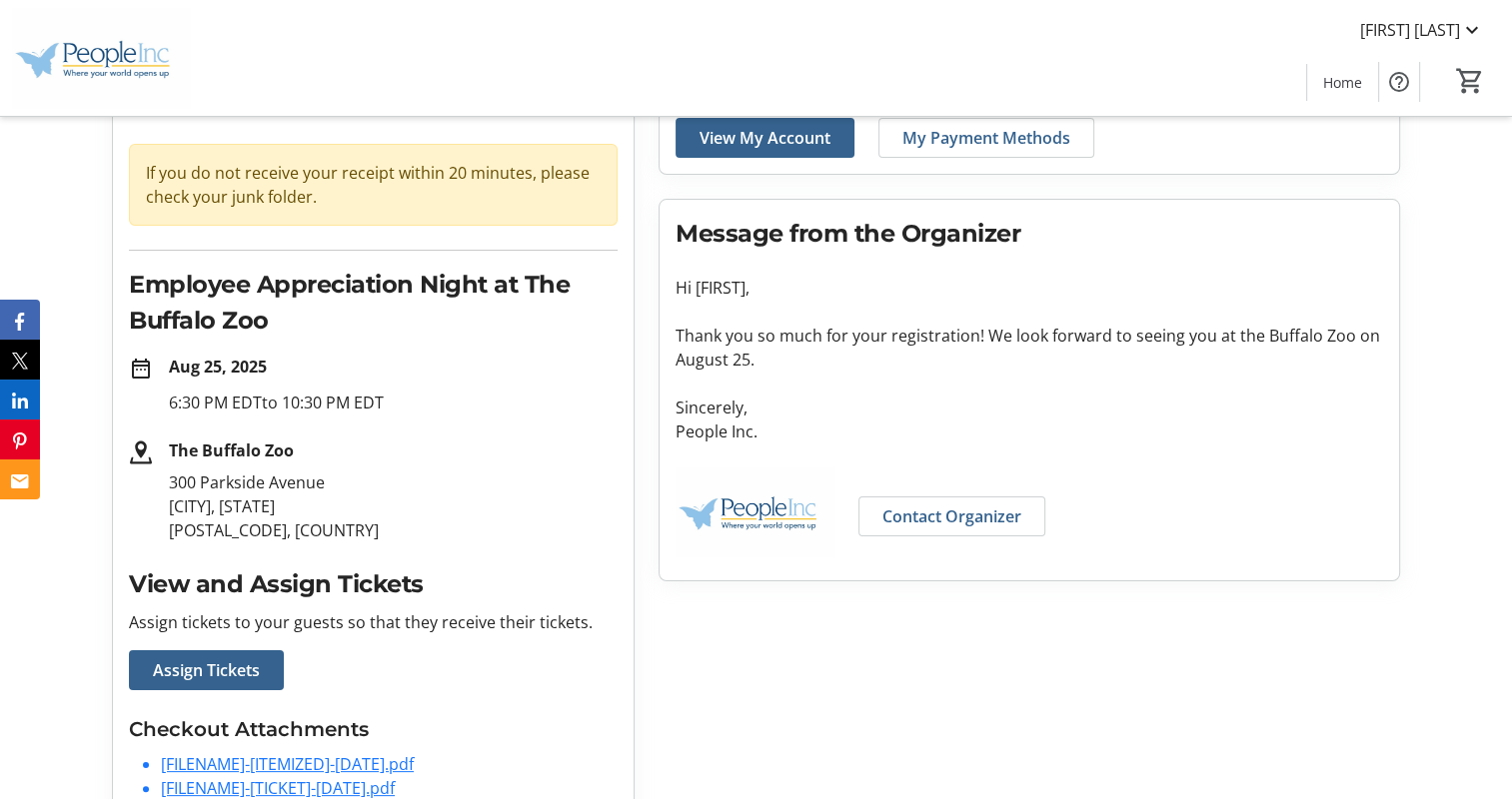 scroll, scrollTop: 206, scrollLeft: 0, axis: vertical 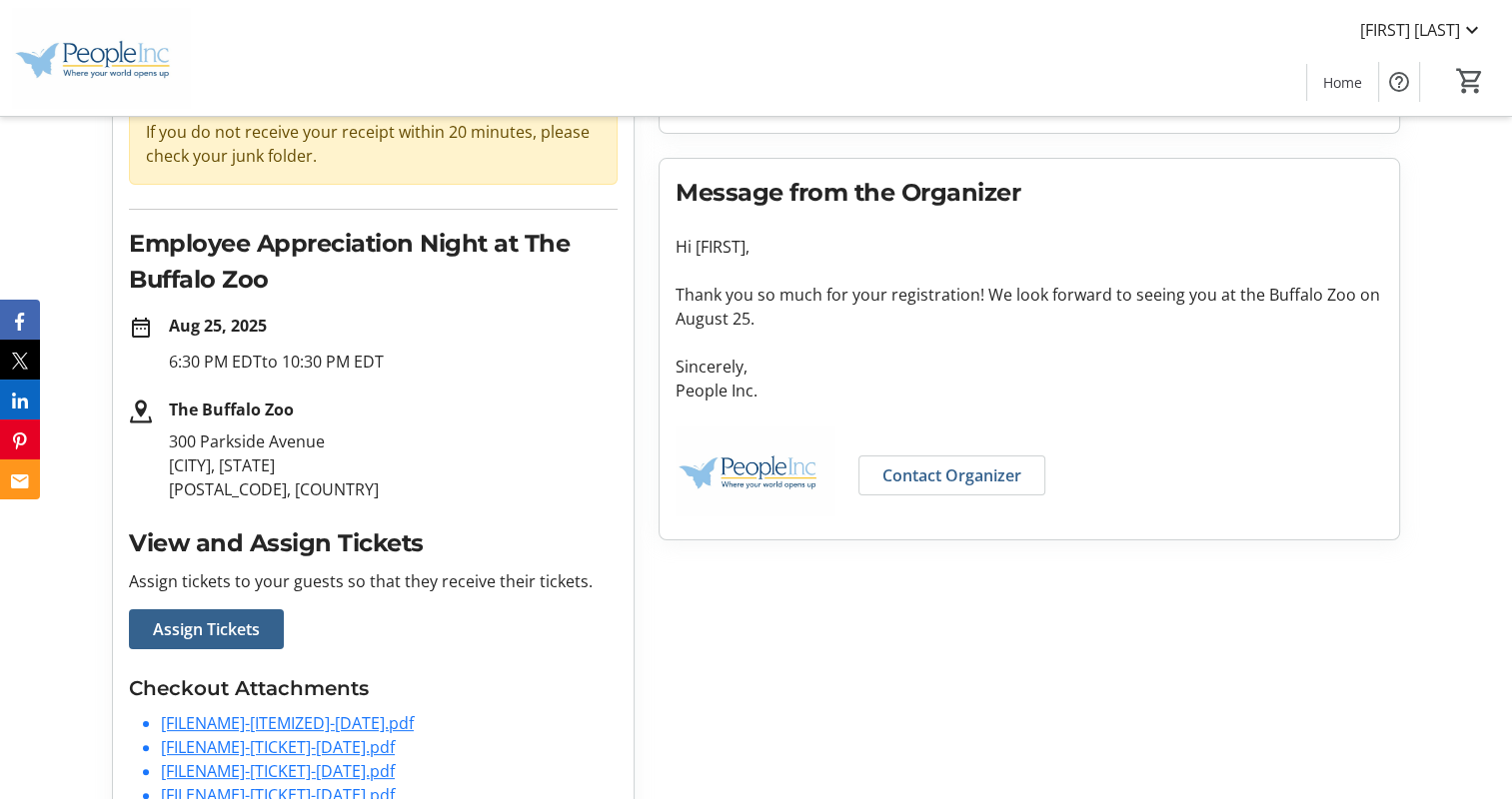 click on "Purchase Complete! check_circle Your receipt has been sent to your email.  If you do not receive your receipt within 20 minutes, please check your junk folder.  Employee Appreciation Night at The Buffalo Zoo date_range  Aug 25, 2025   6:30 PM EDT   to 10:30 PM EDT
The Buffalo Zoo [ADDRESS] [CITY], [STATE]   [POSTAL_CODE], [COUNTRY] View and Assign Tickets Assign tickets to your guests so that they receive their tickets.  Assign Tickets  Checkout Attachments [FILENAME]-[ITEMIZED]-[DATE].pdf [FILENAME]-[TICKET]-[DATE].pdf [FILENAME]-[TICKET]-[DATE].pdf [FILENAME]-[TICKET]-[DATE].pdf [FILENAME]-[TICKET]-[DATE].pdf Account Complete!  View your account to manage your saved information and fundraiser activity.   View My Account   My Payment Methods  Hi [FIRST], Sincerely," at bounding box center [756, 427] 